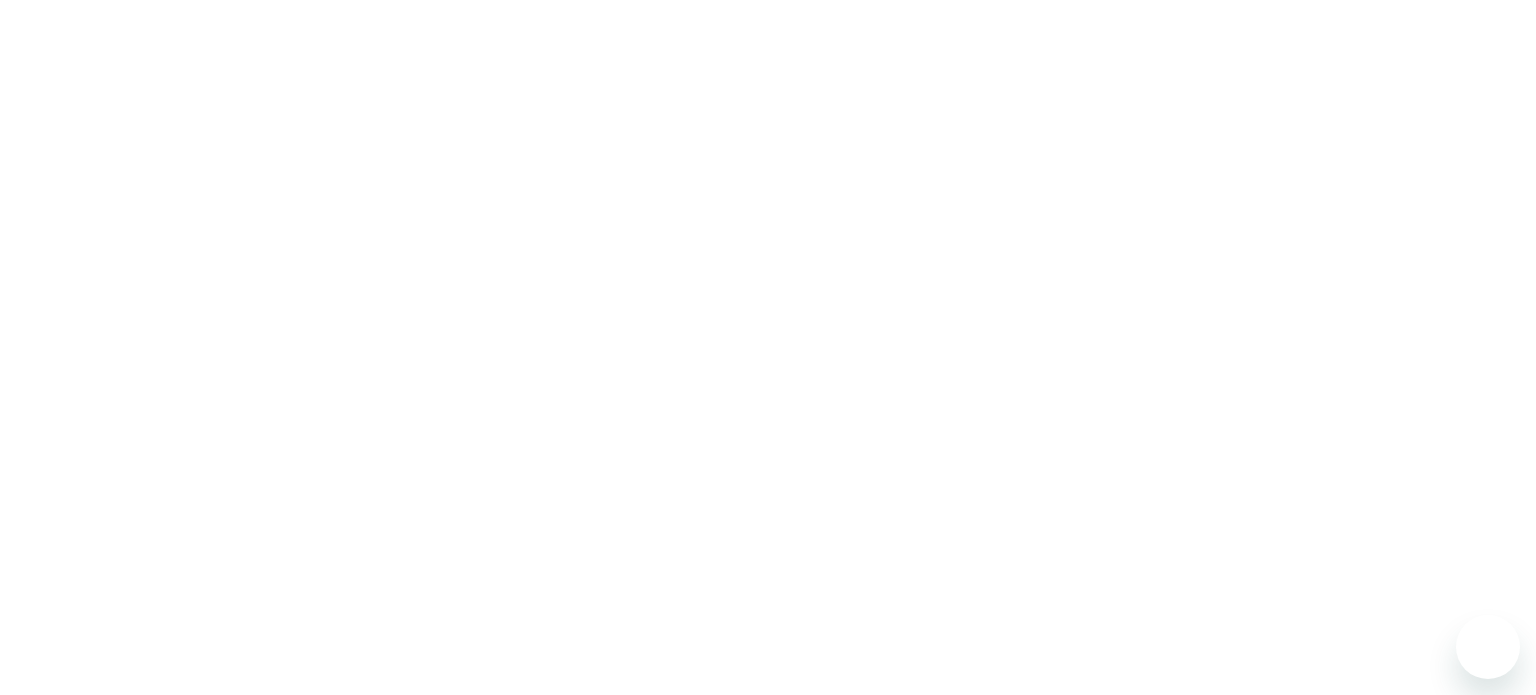 scroll, scrollTop: 0, scrollLeft: 0, axis: both 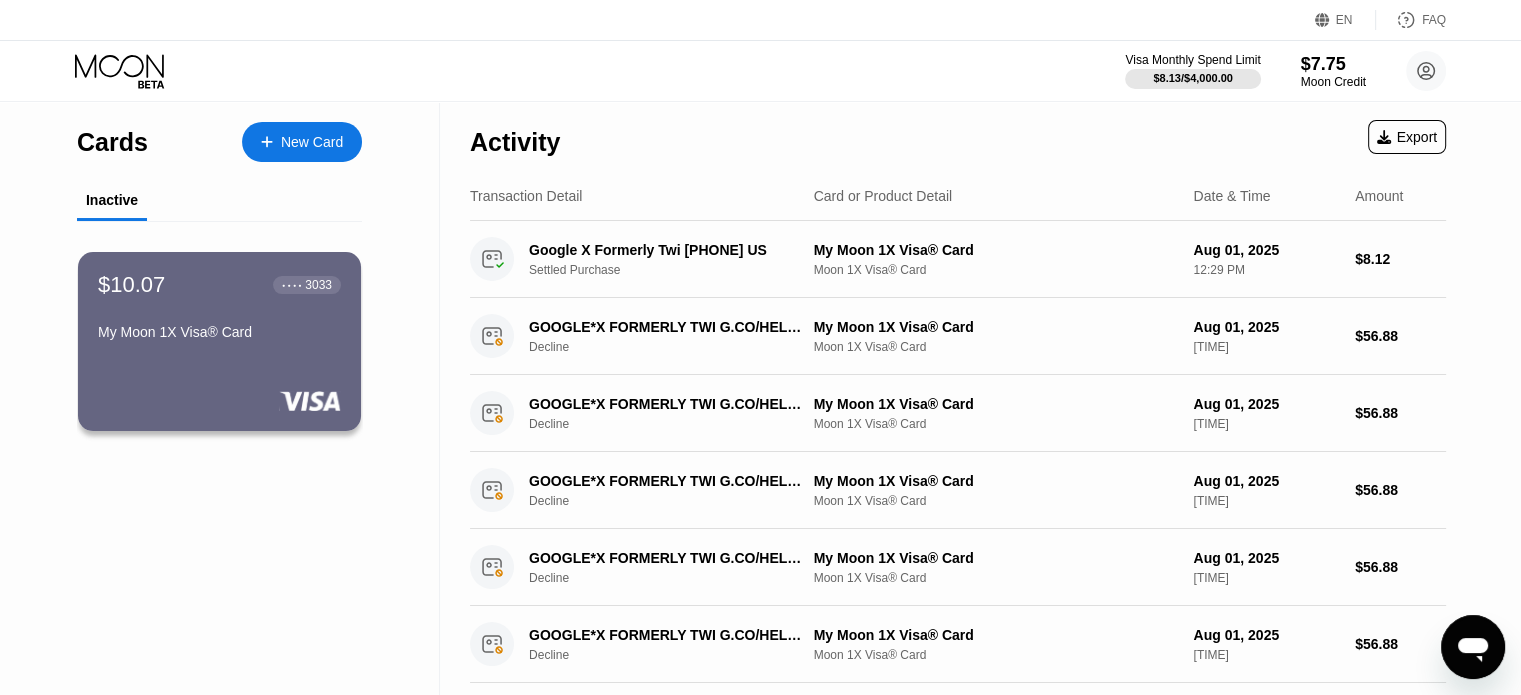 click 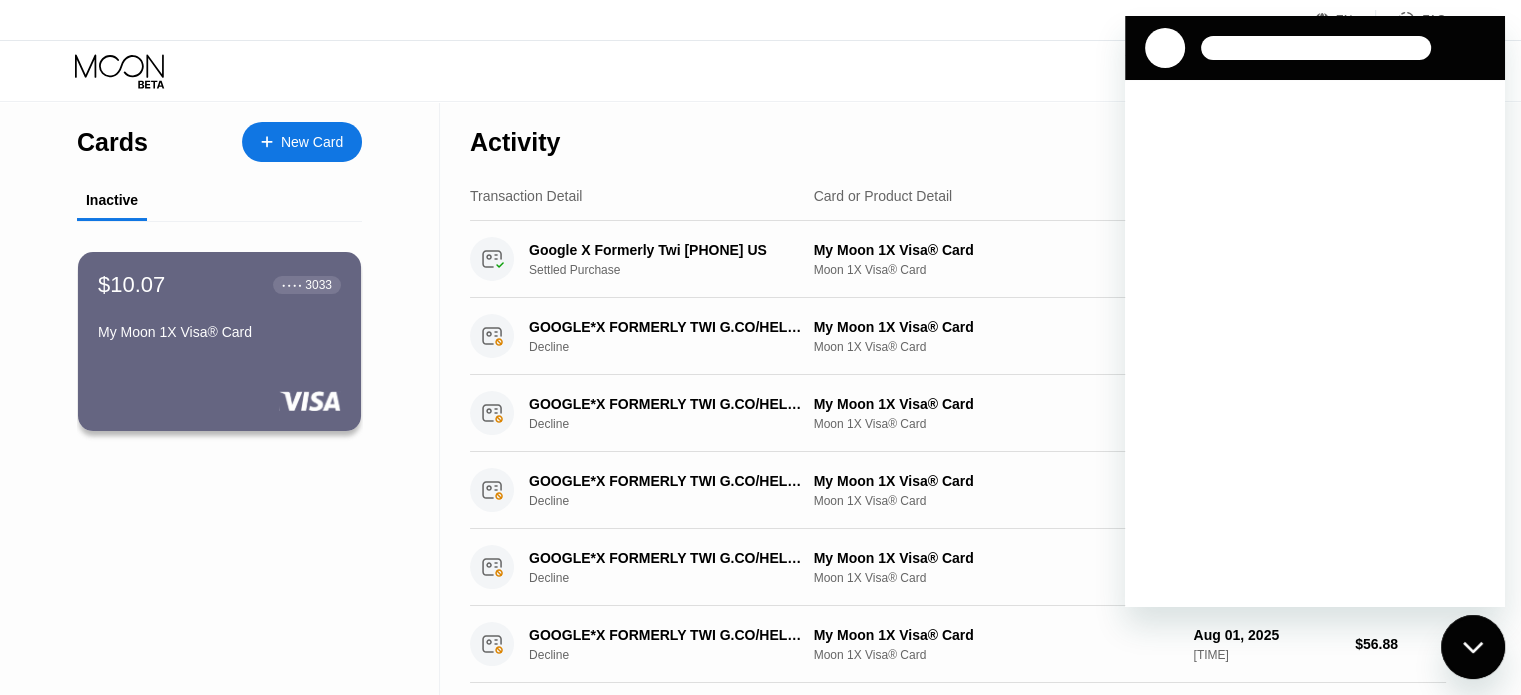 scroll, scrollTop: 0, scrollLeft: 0, axis: both 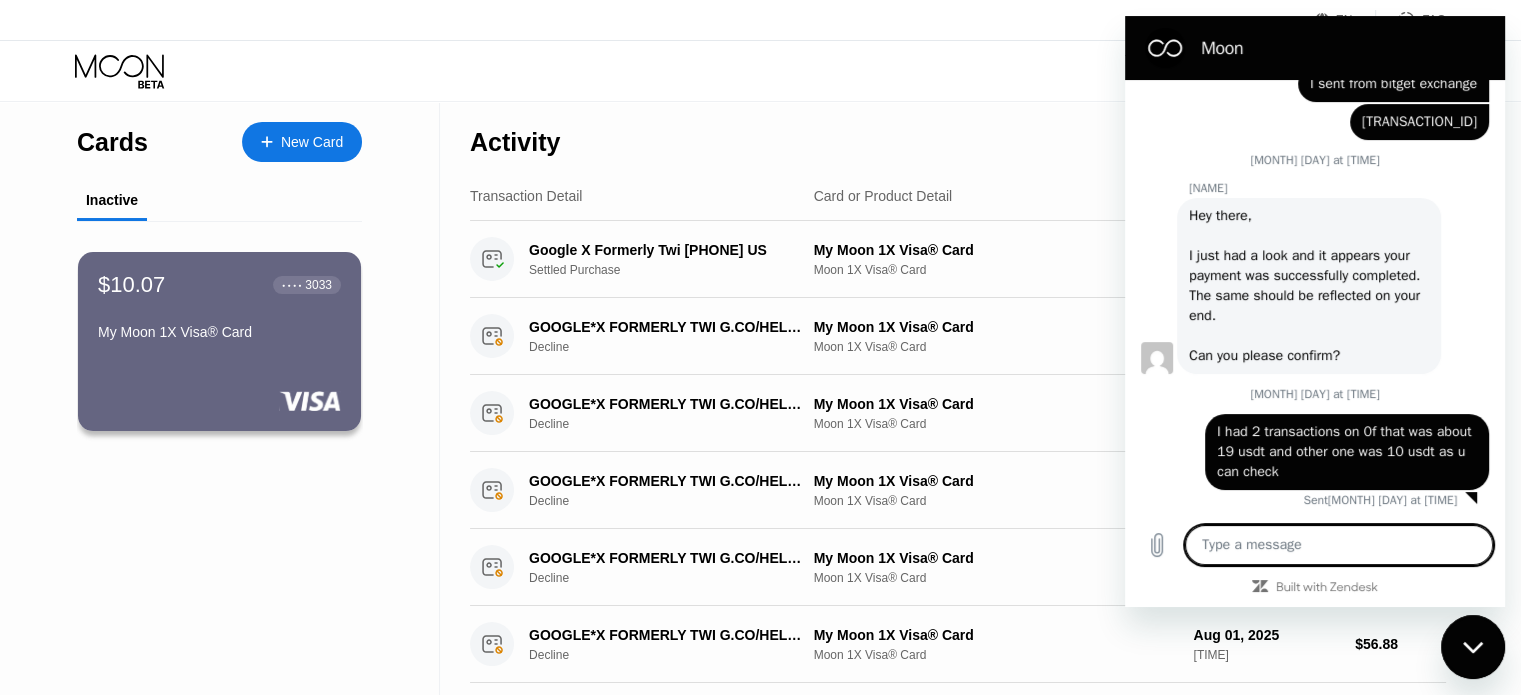 type on "x" 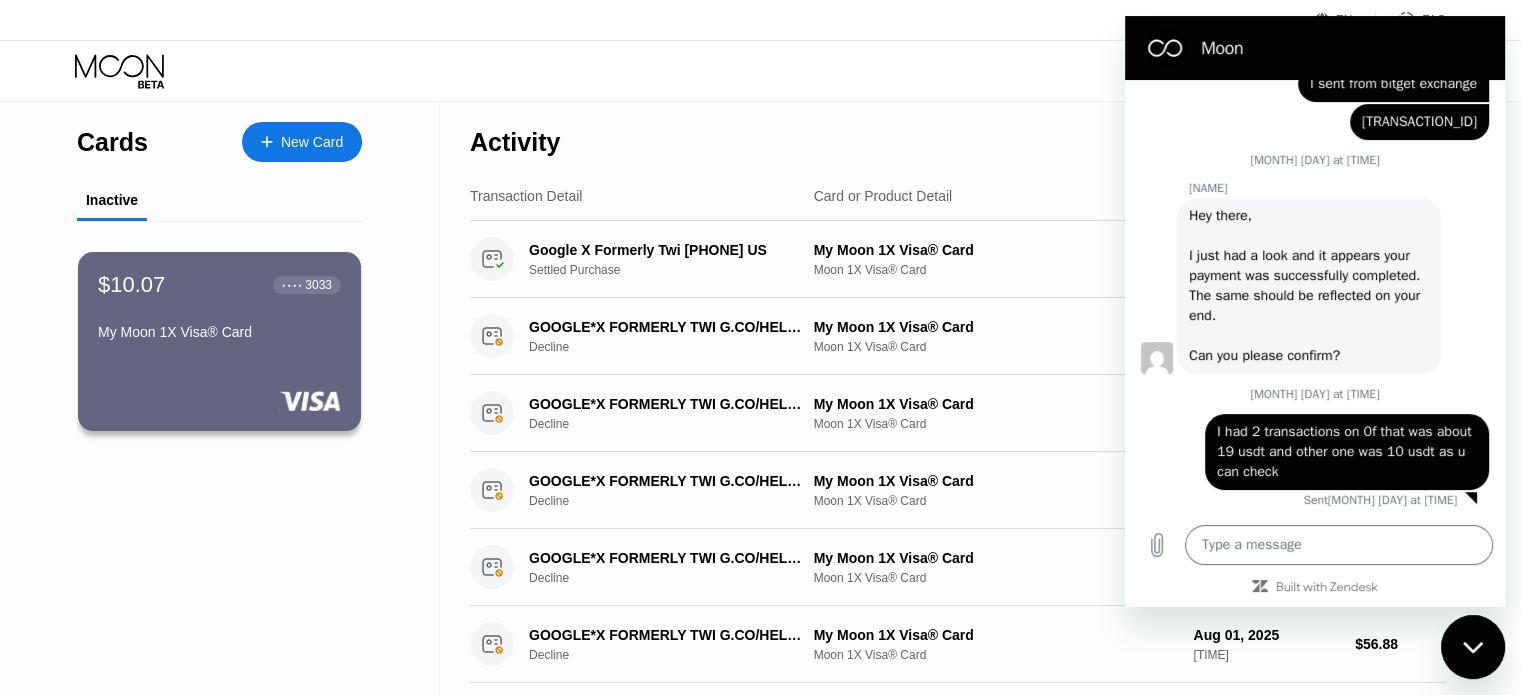 click on "Type a message x" at bounding box center (1315, 545) 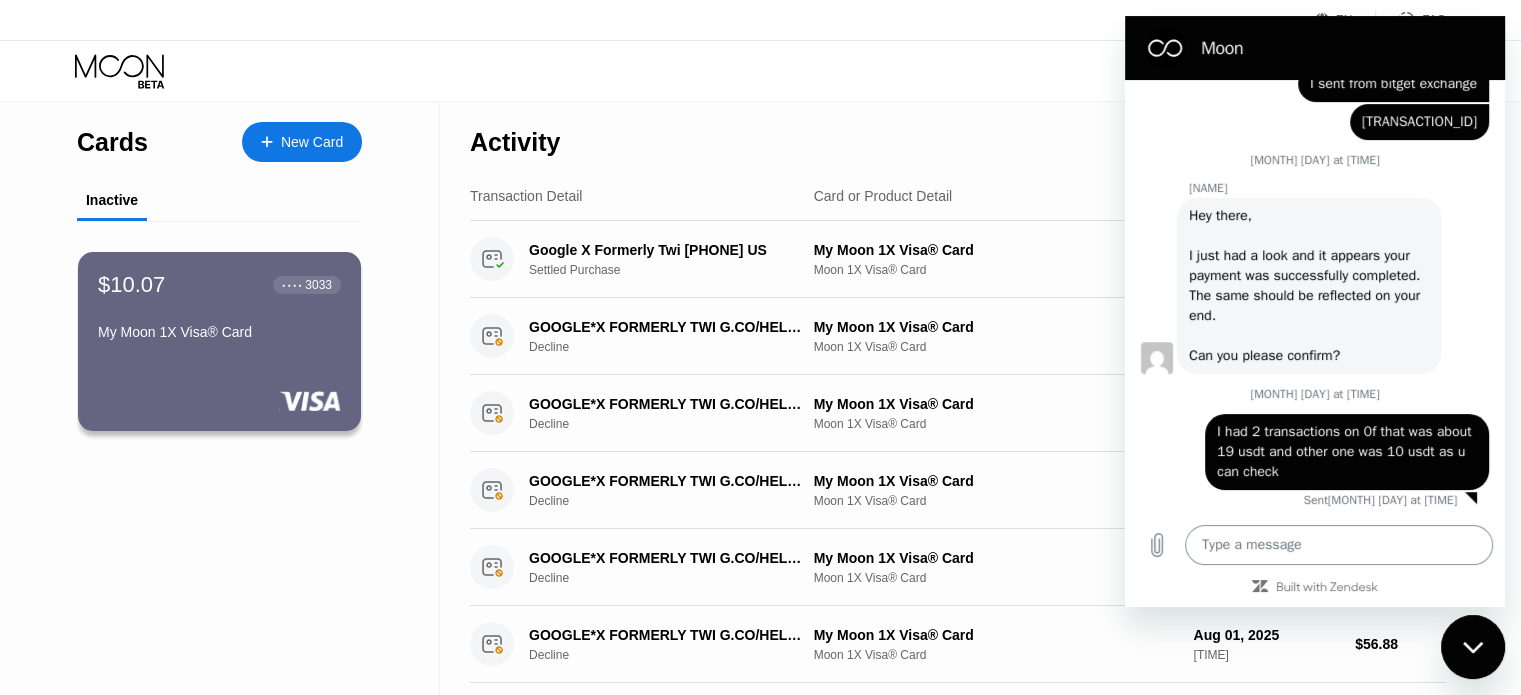 click at bounding box center (1339, 545) 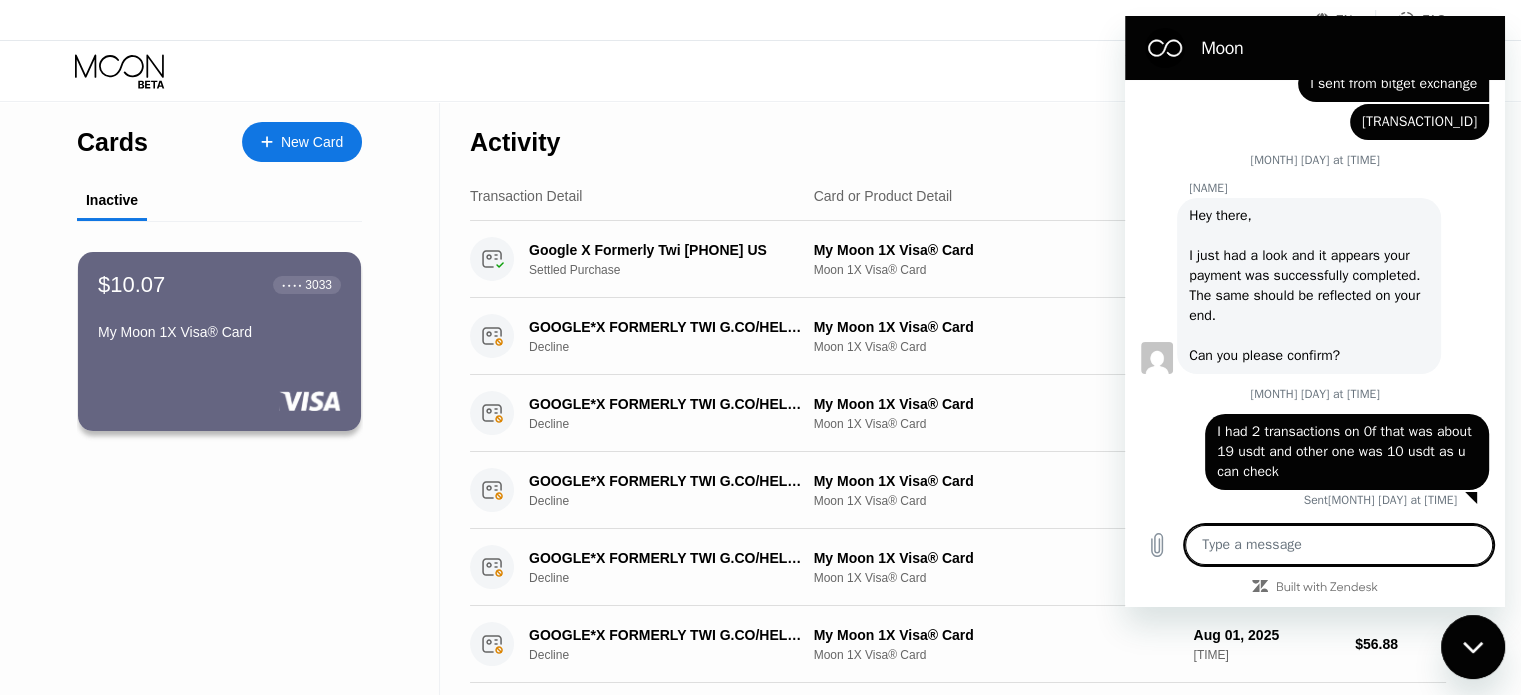 type on "h" 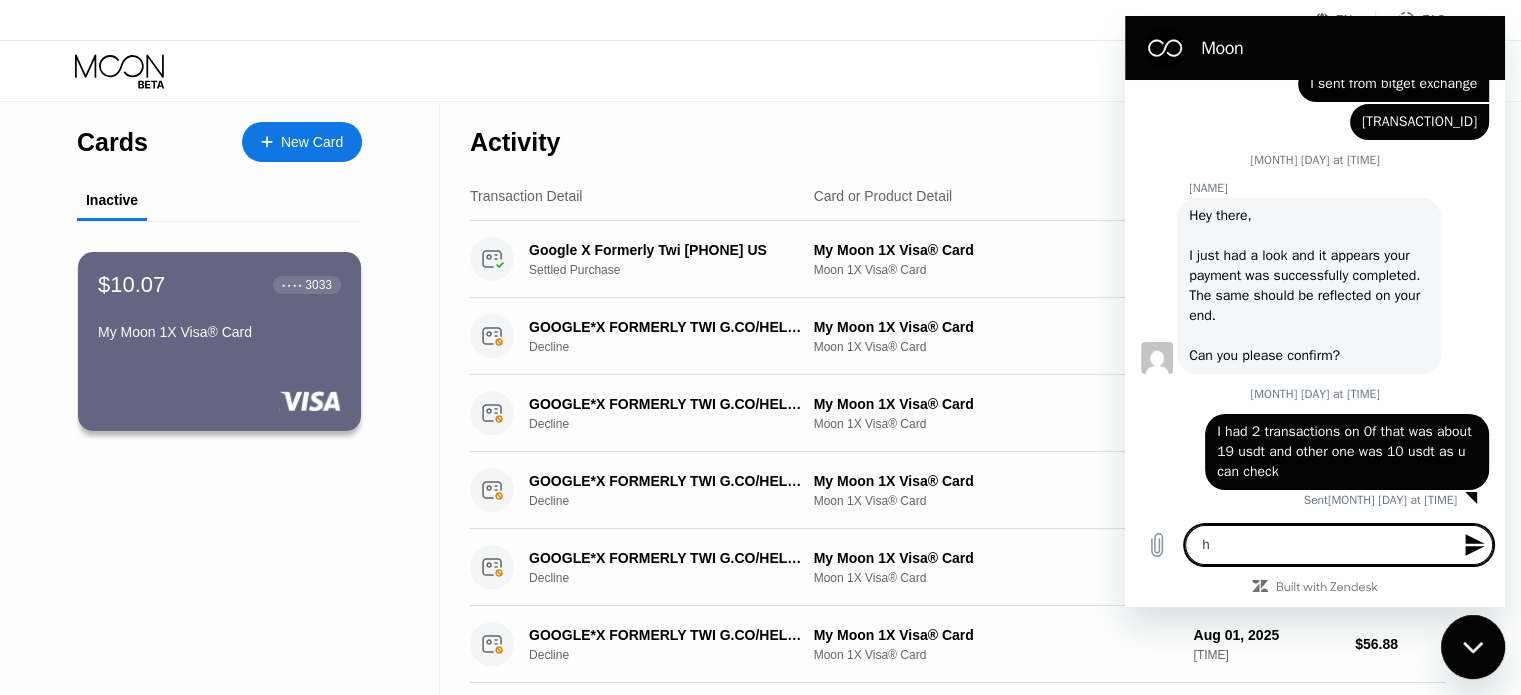 type on "he" 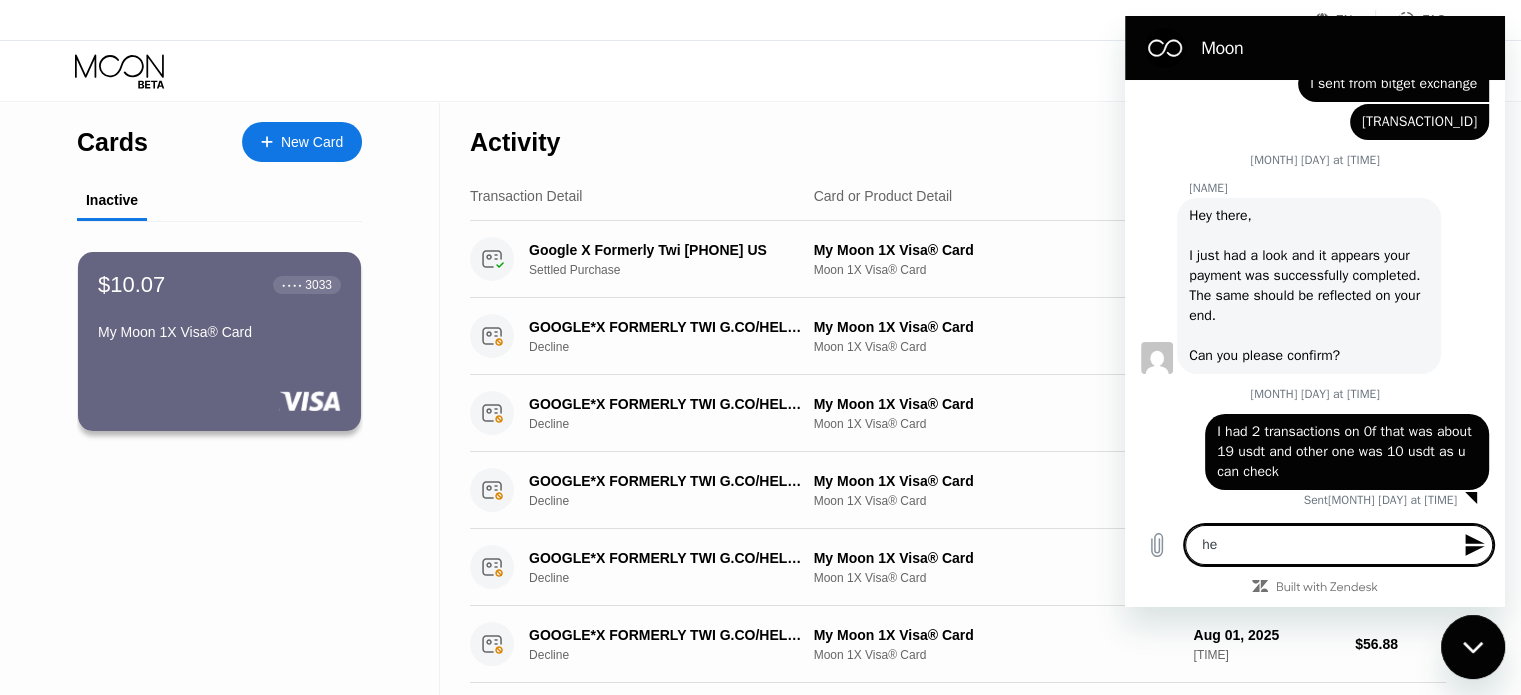 type on "hey" 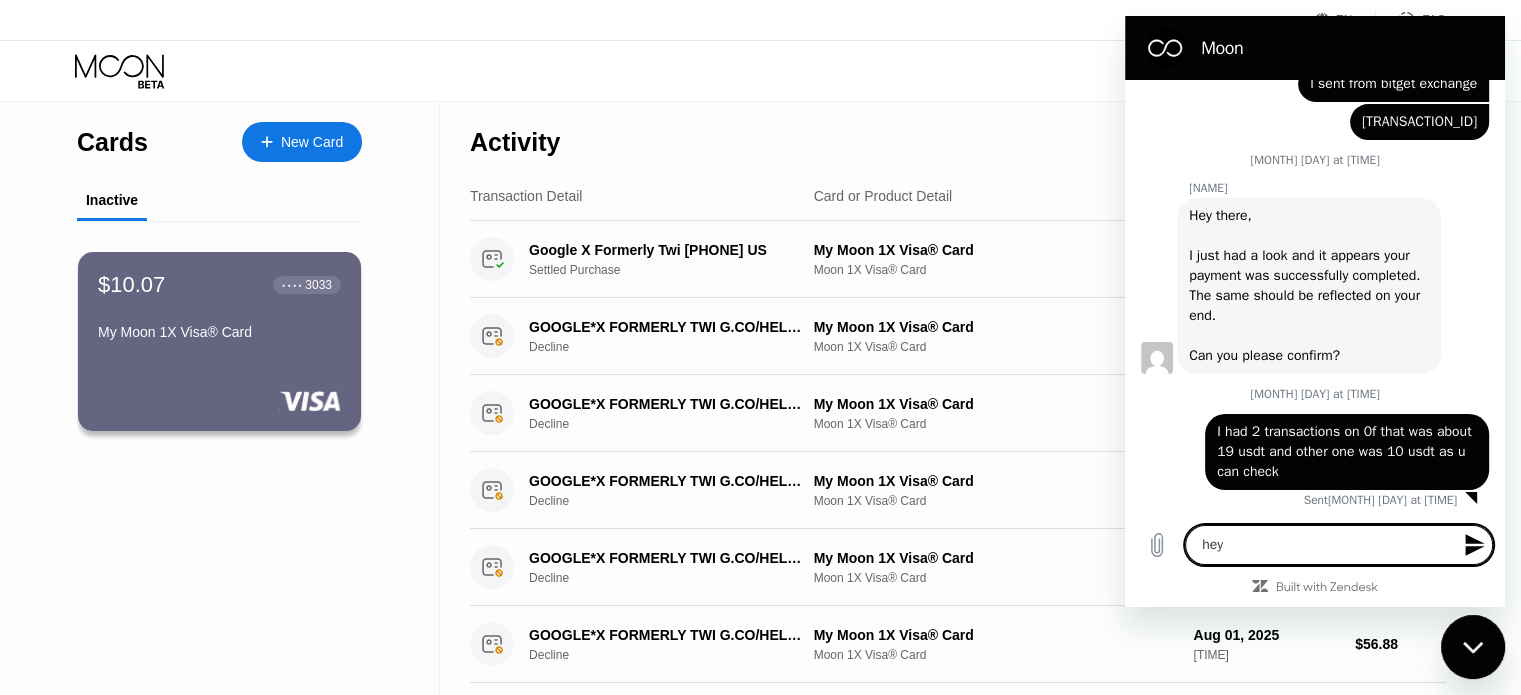 type on "hey" 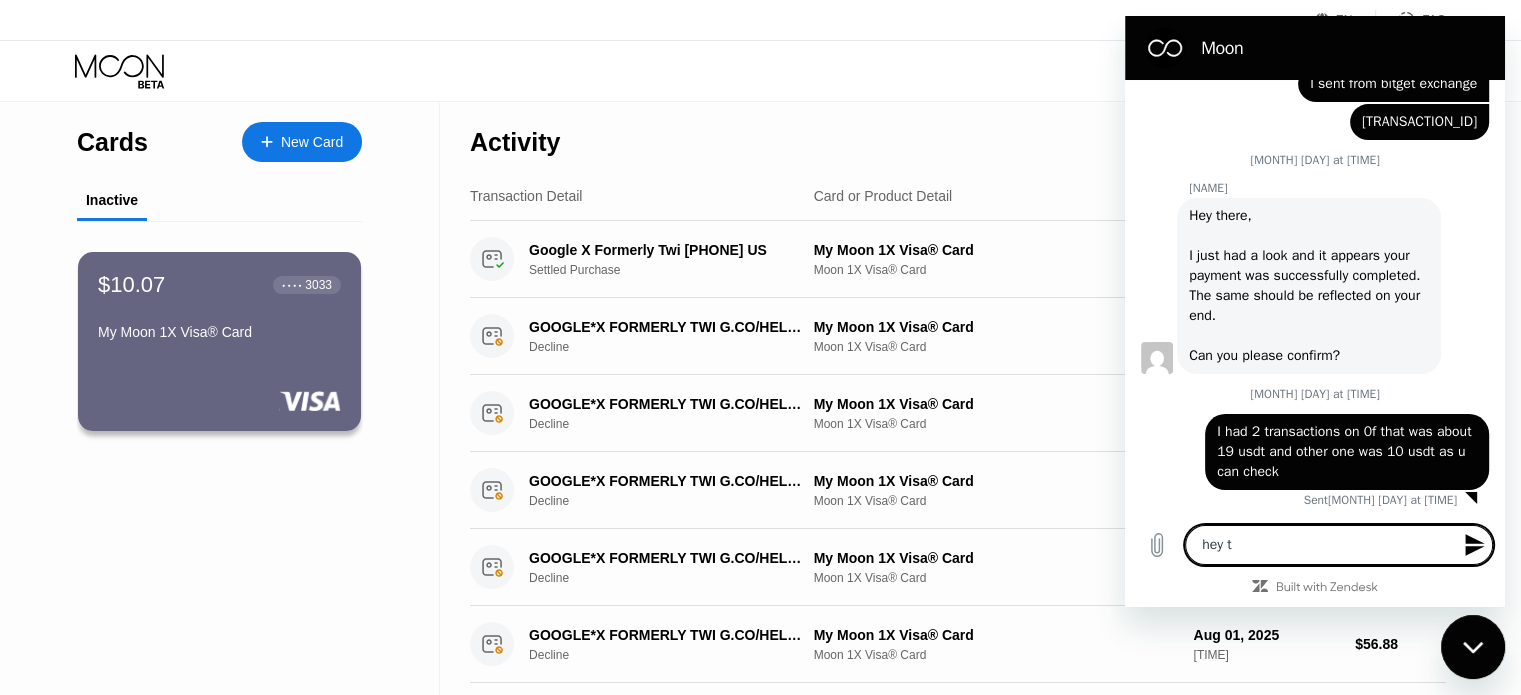type on "hey" 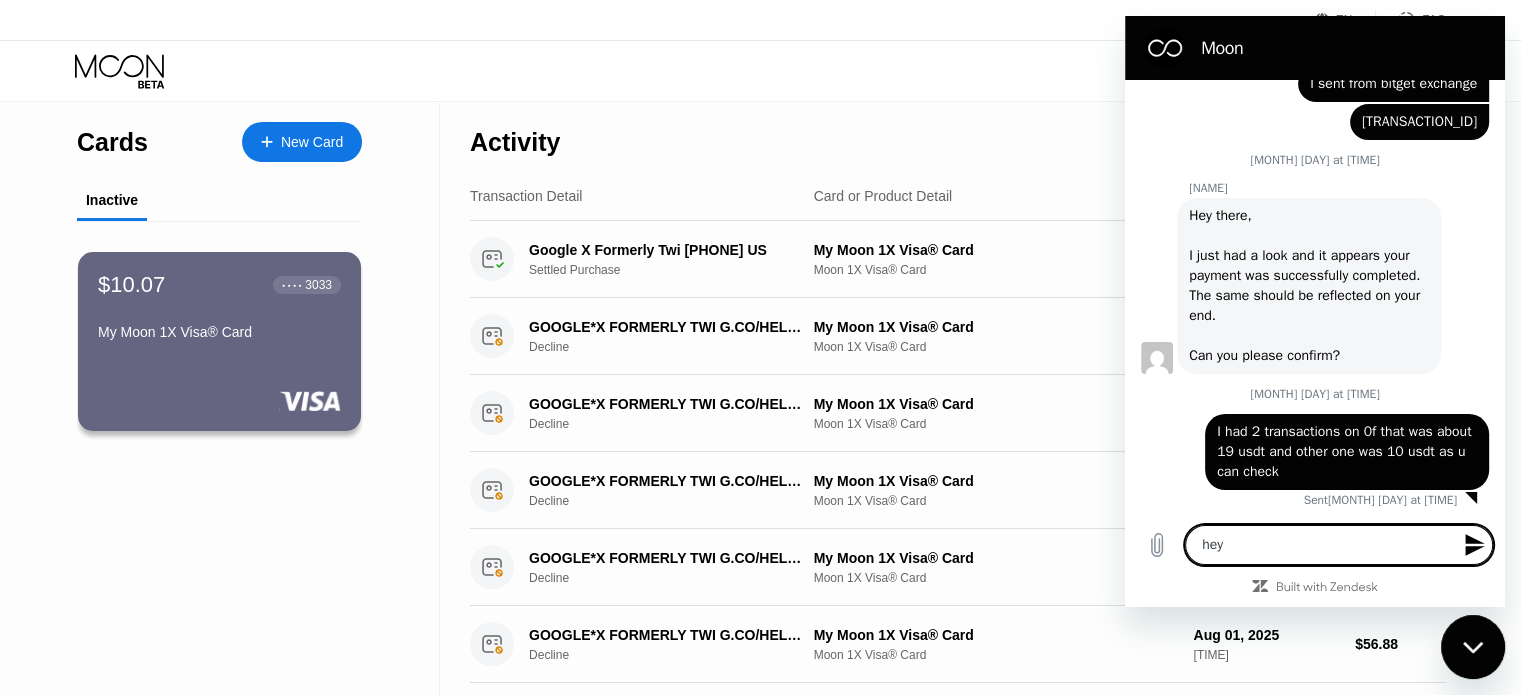 type on "hey t" 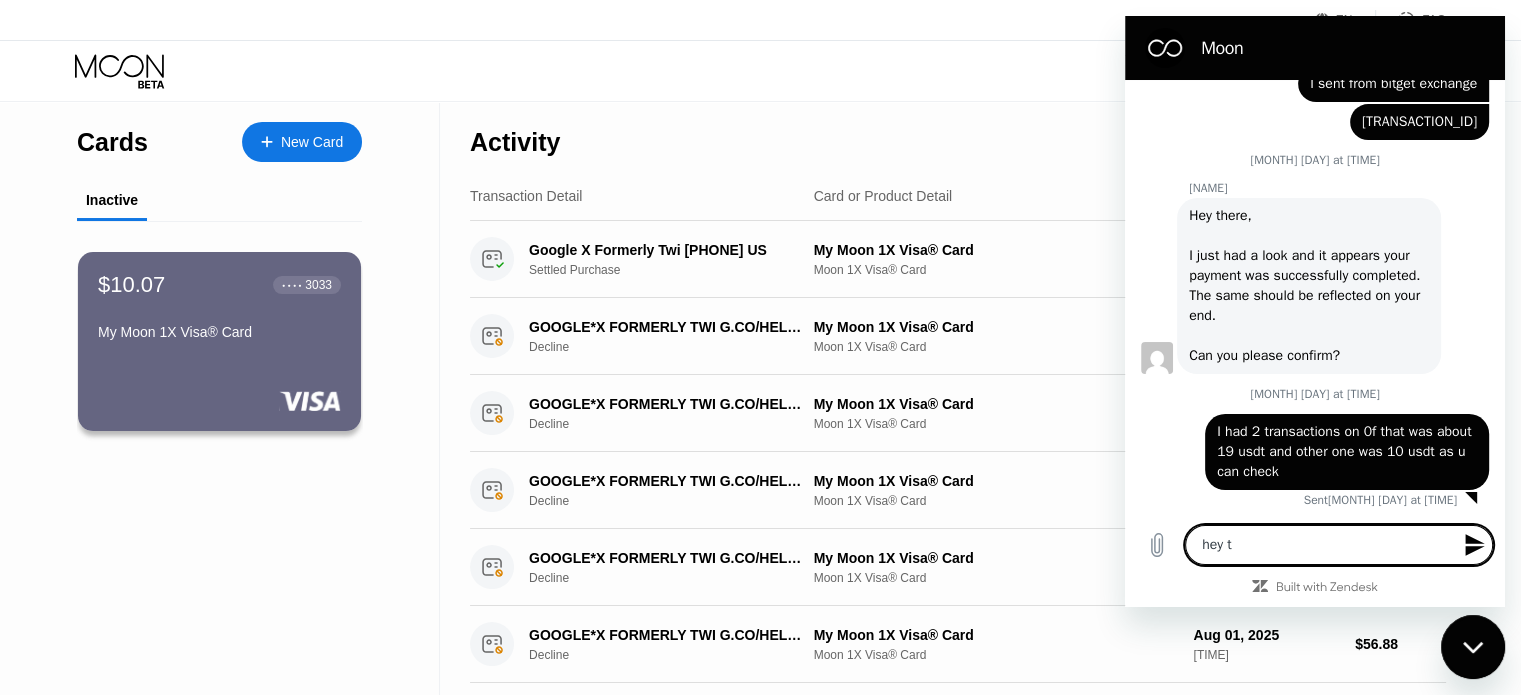 type on "hey th" 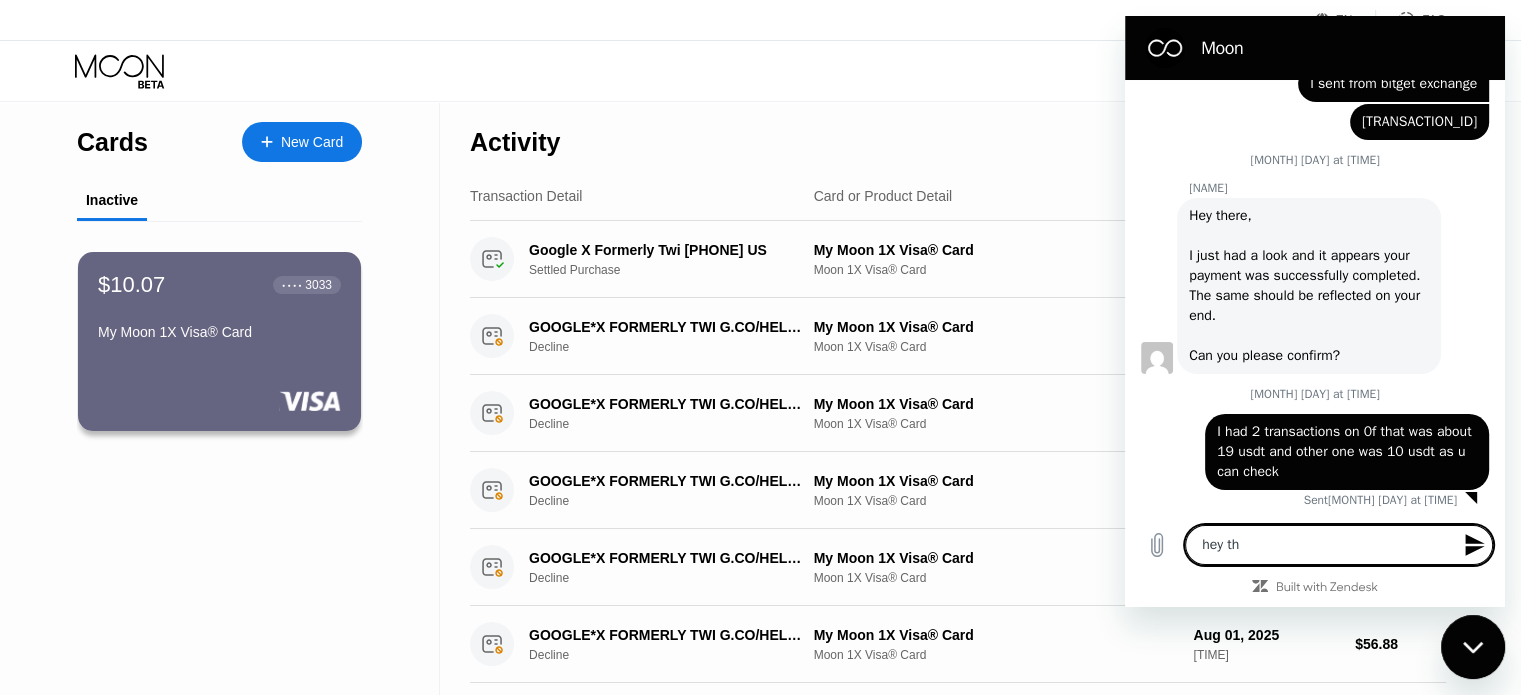 type on "hey the" 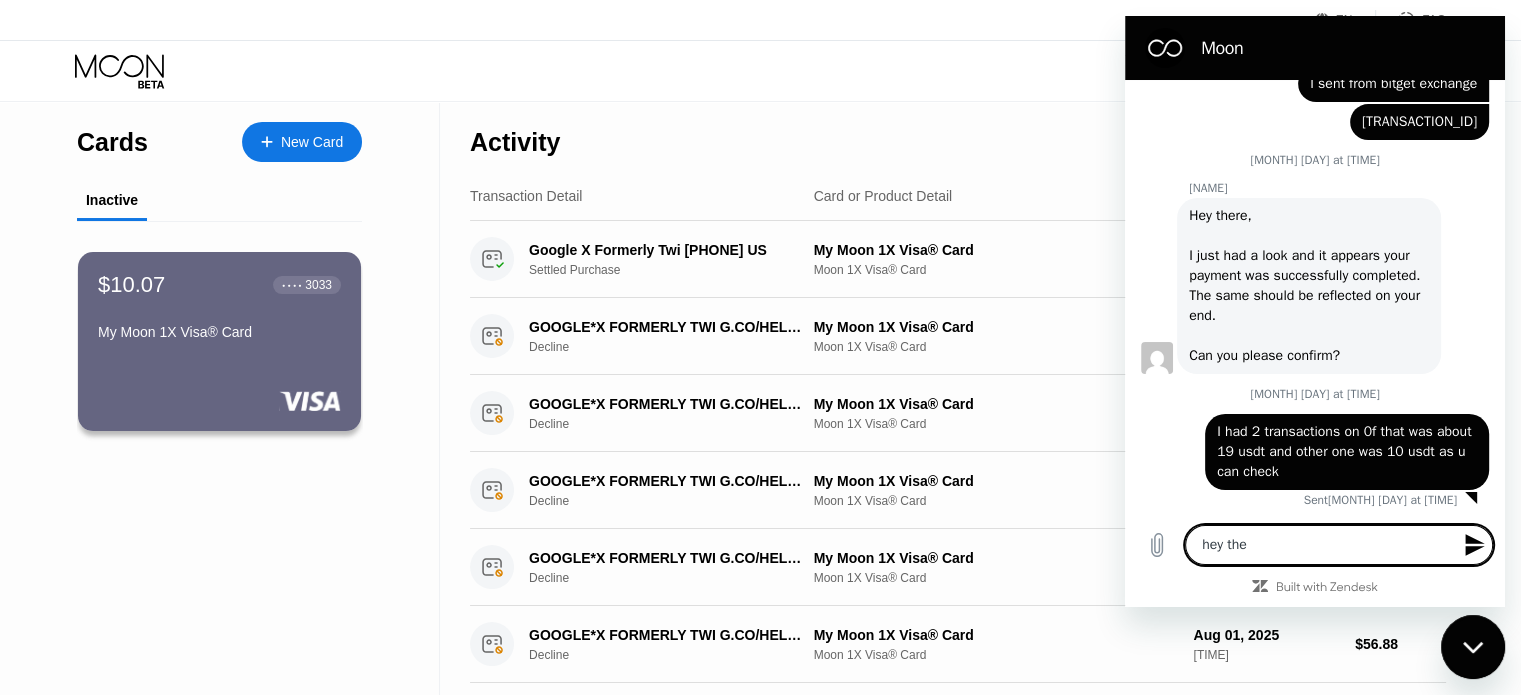 type on "hey ther" 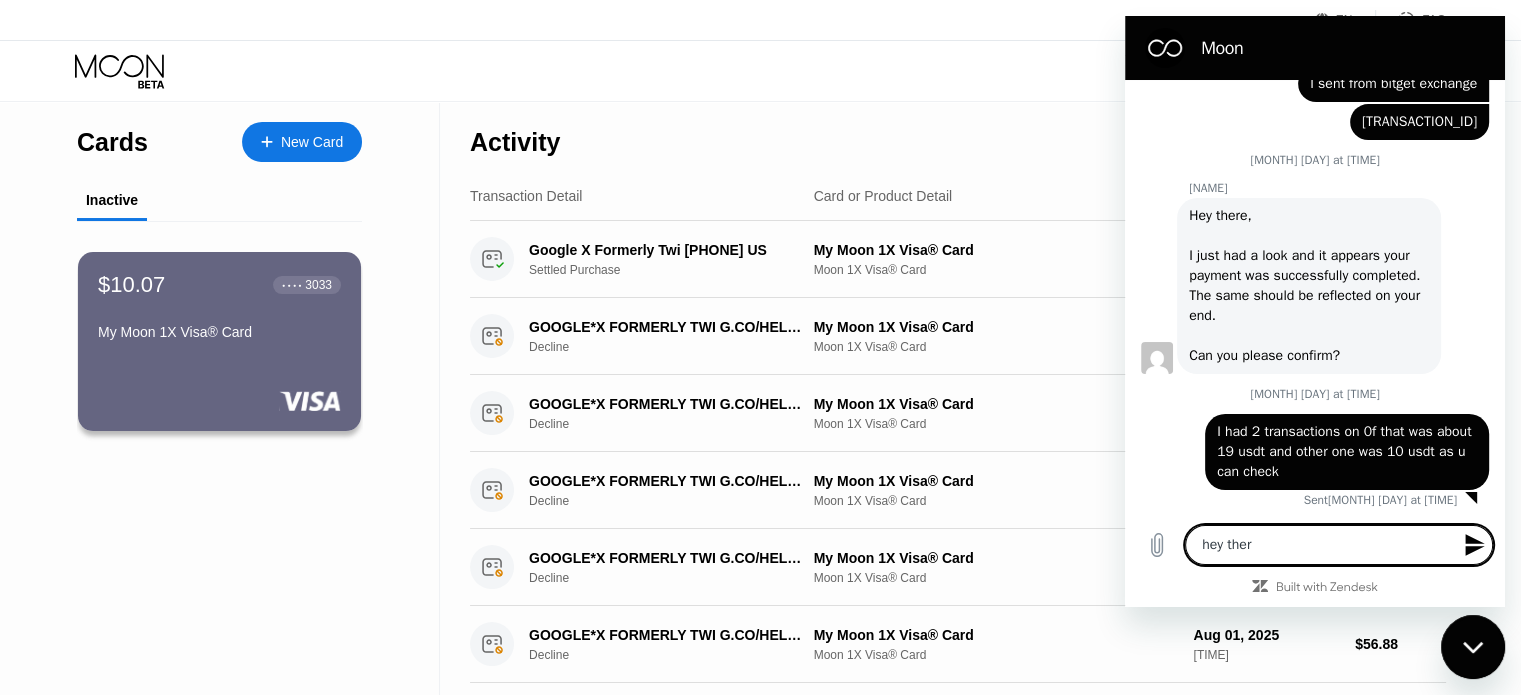 type on "hey there" 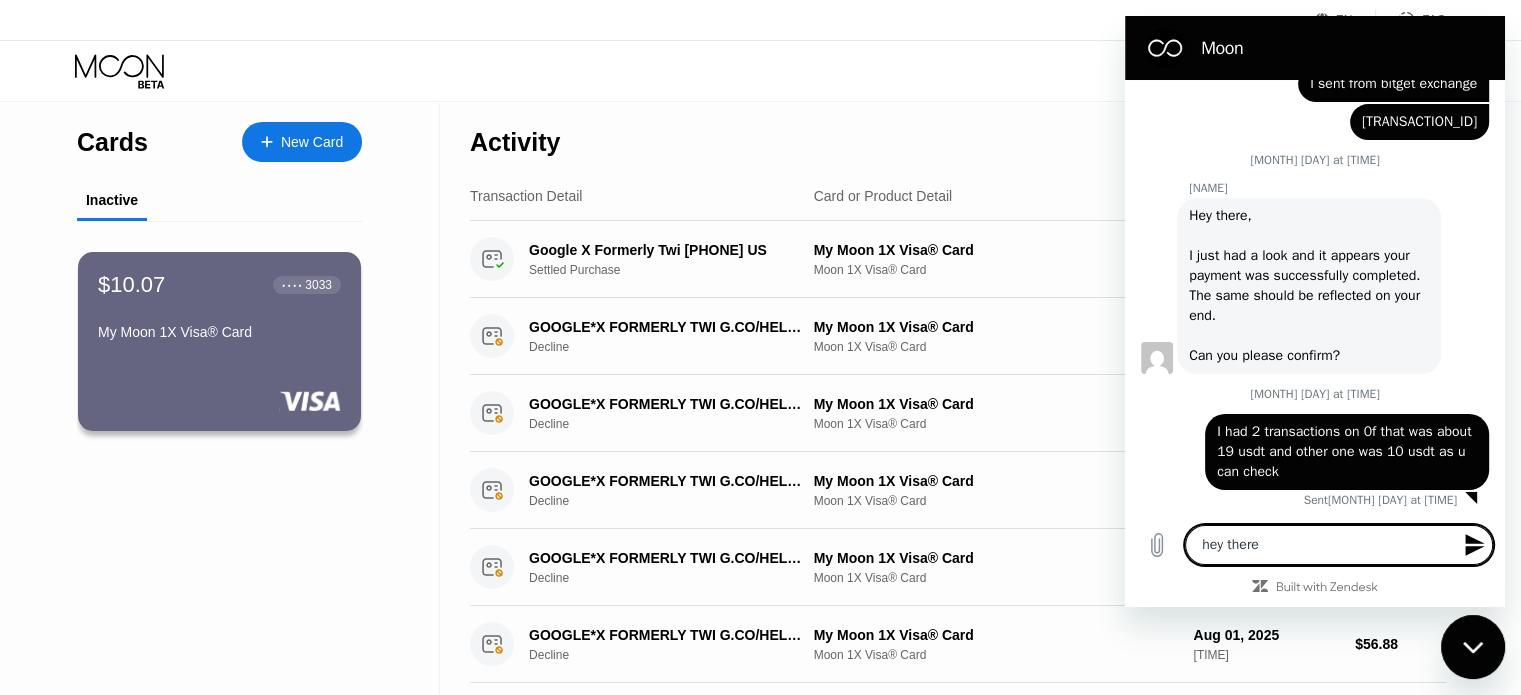 type on "hey there" 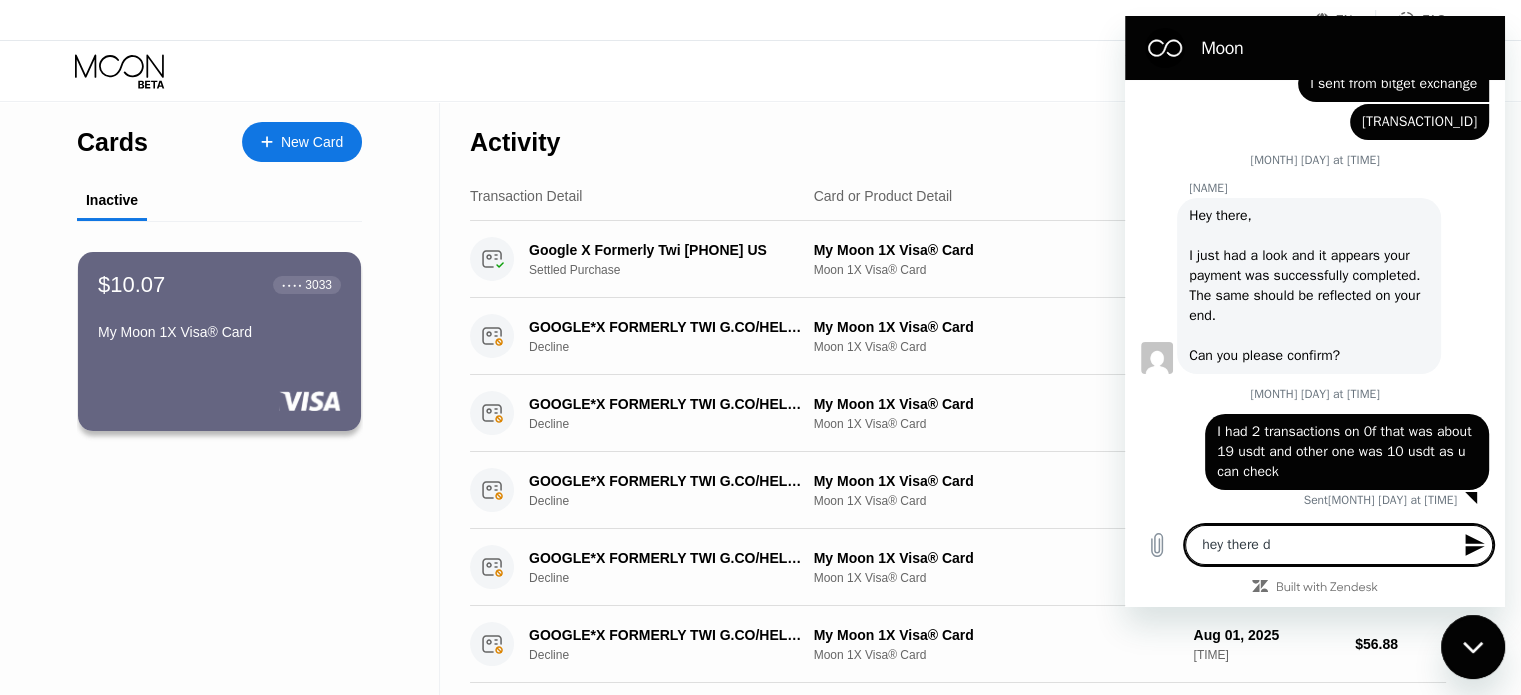 type on "hey there di" 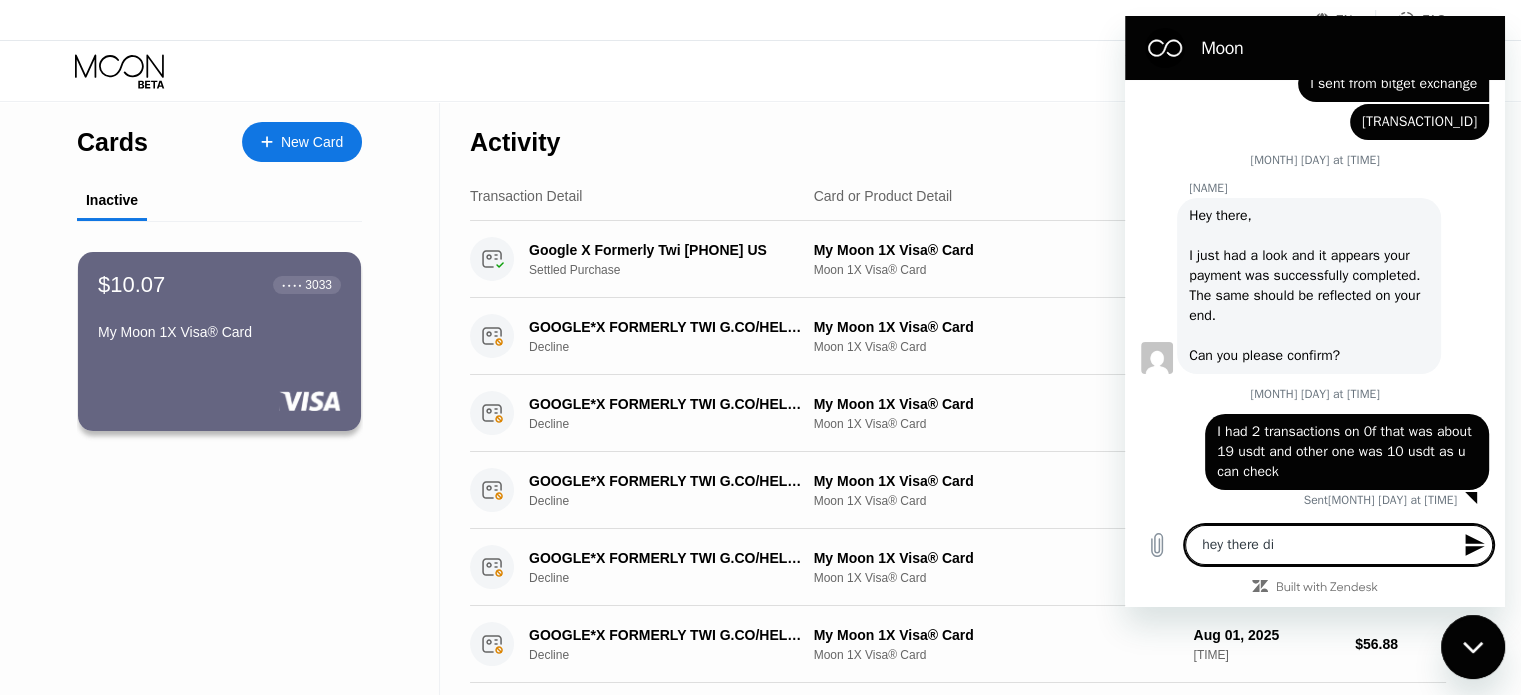 type on "hey there did" 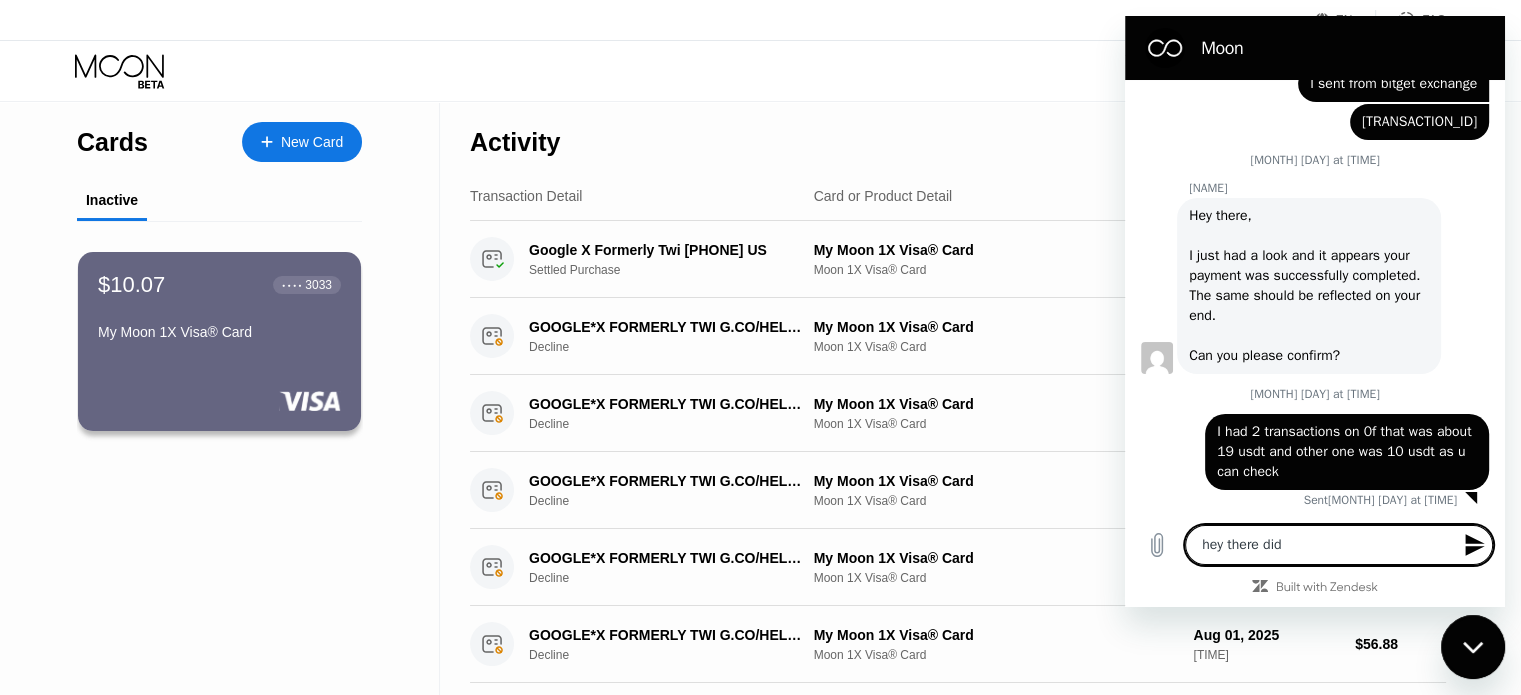 type on "hey there did" 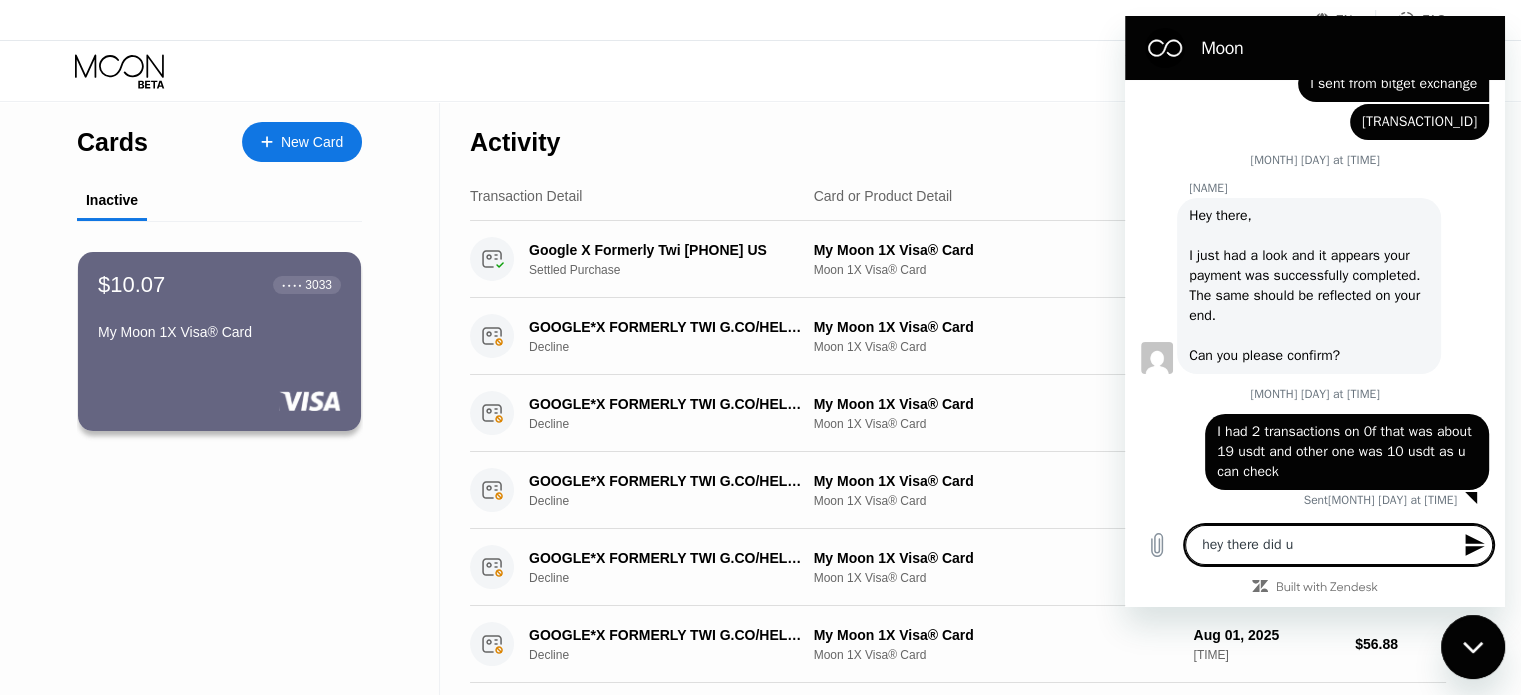 type on "hey there did u" 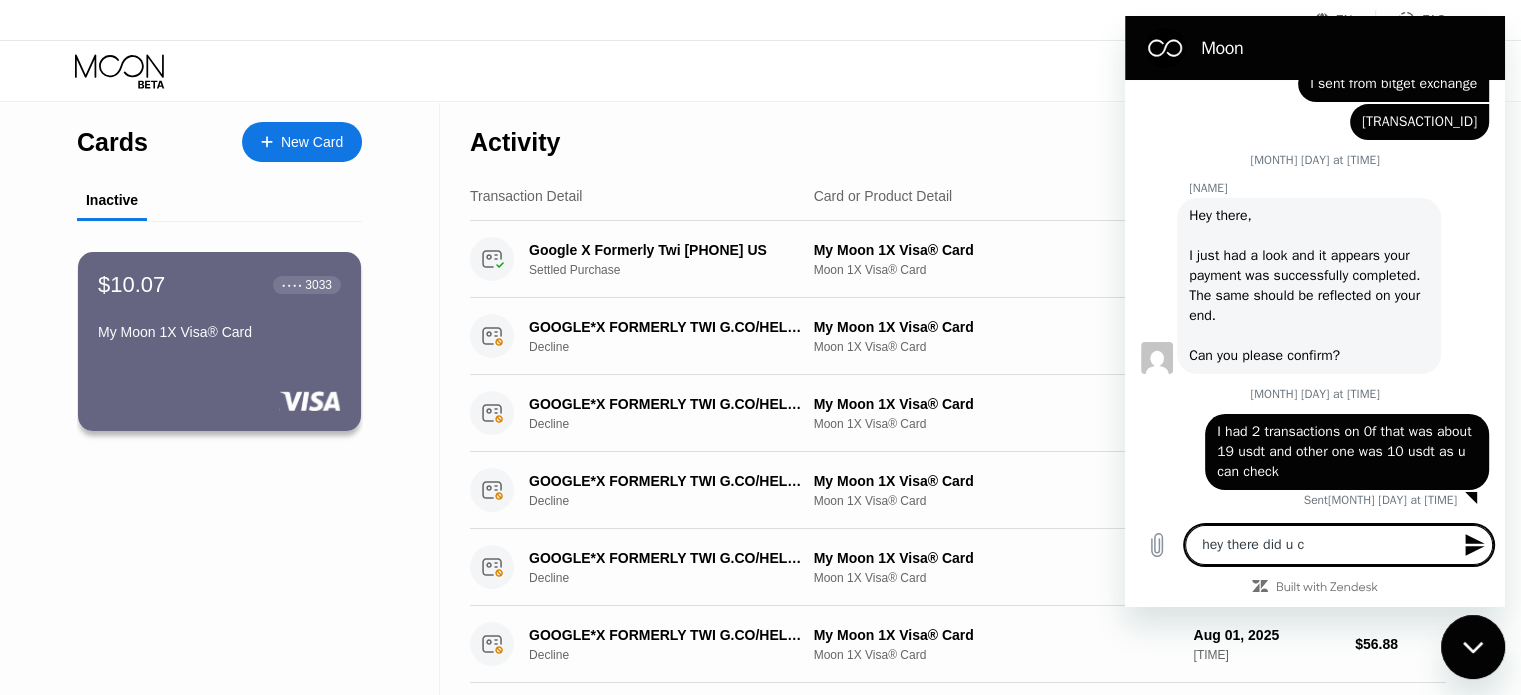 type on "hey there did u ch" 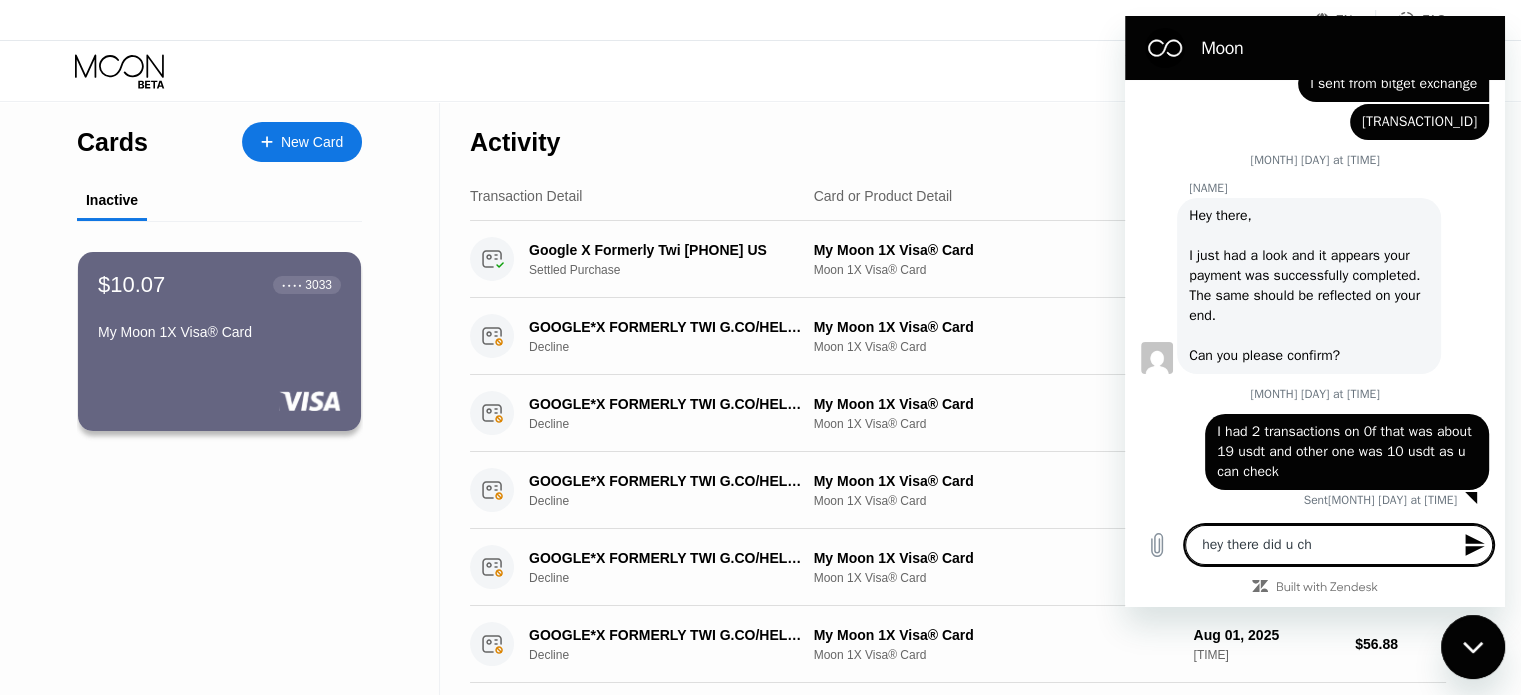 type on "hey there did u che" 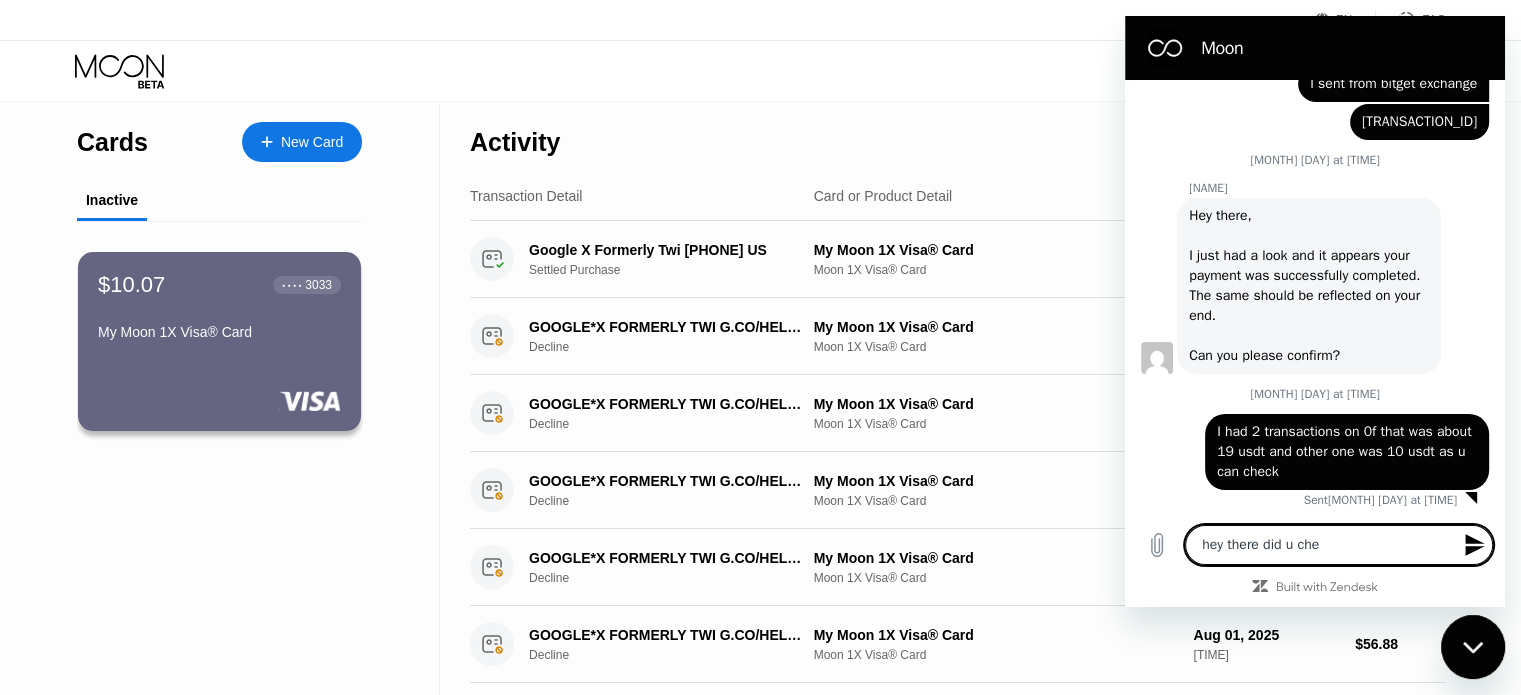 type on "hey there did u check" 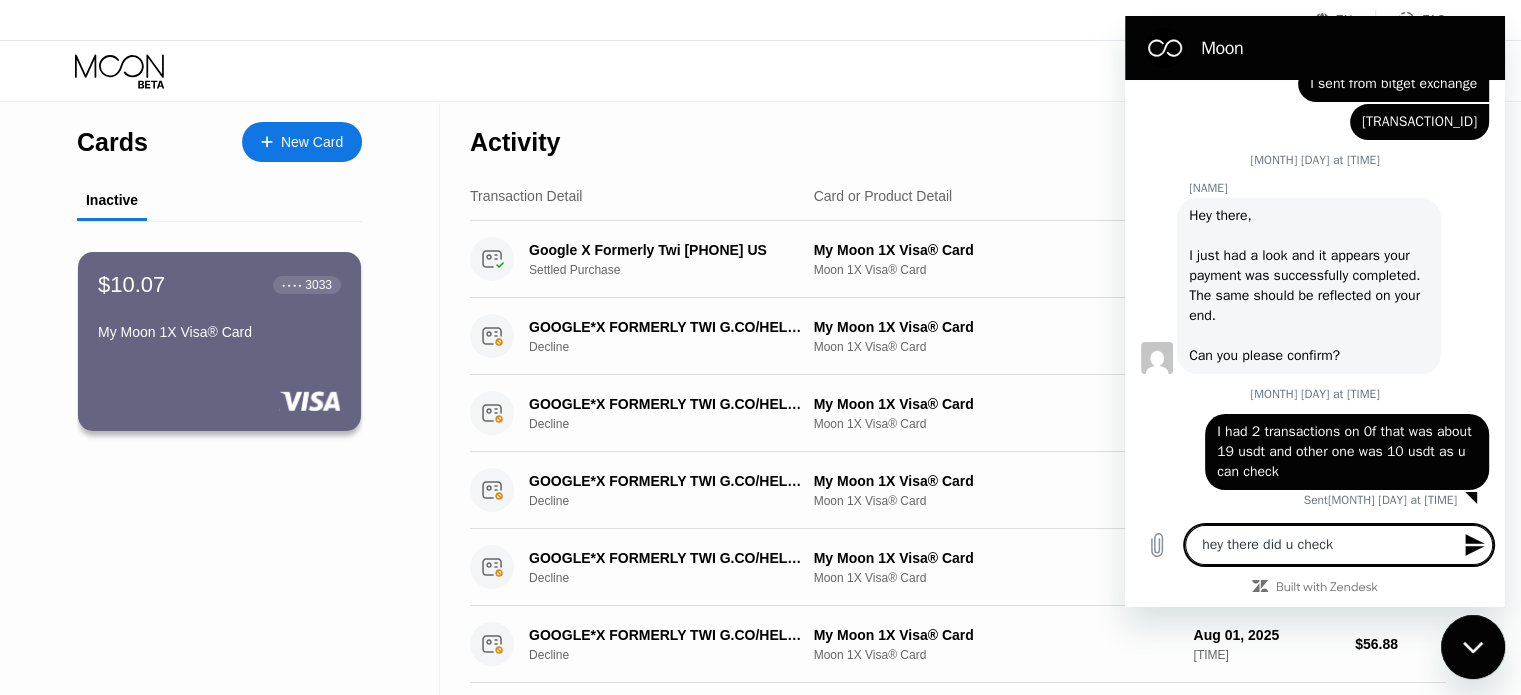 type on "hey there did u check" 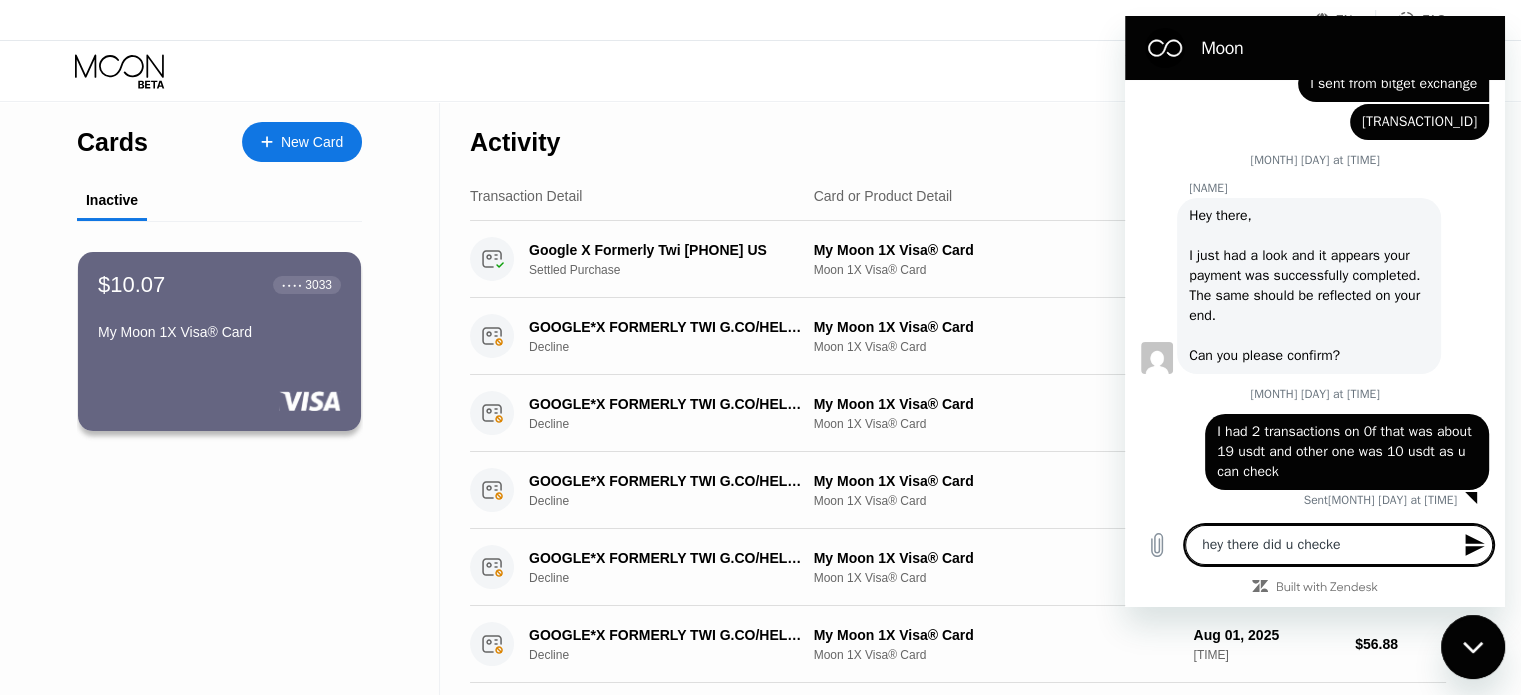 type on "hey there did u checked" 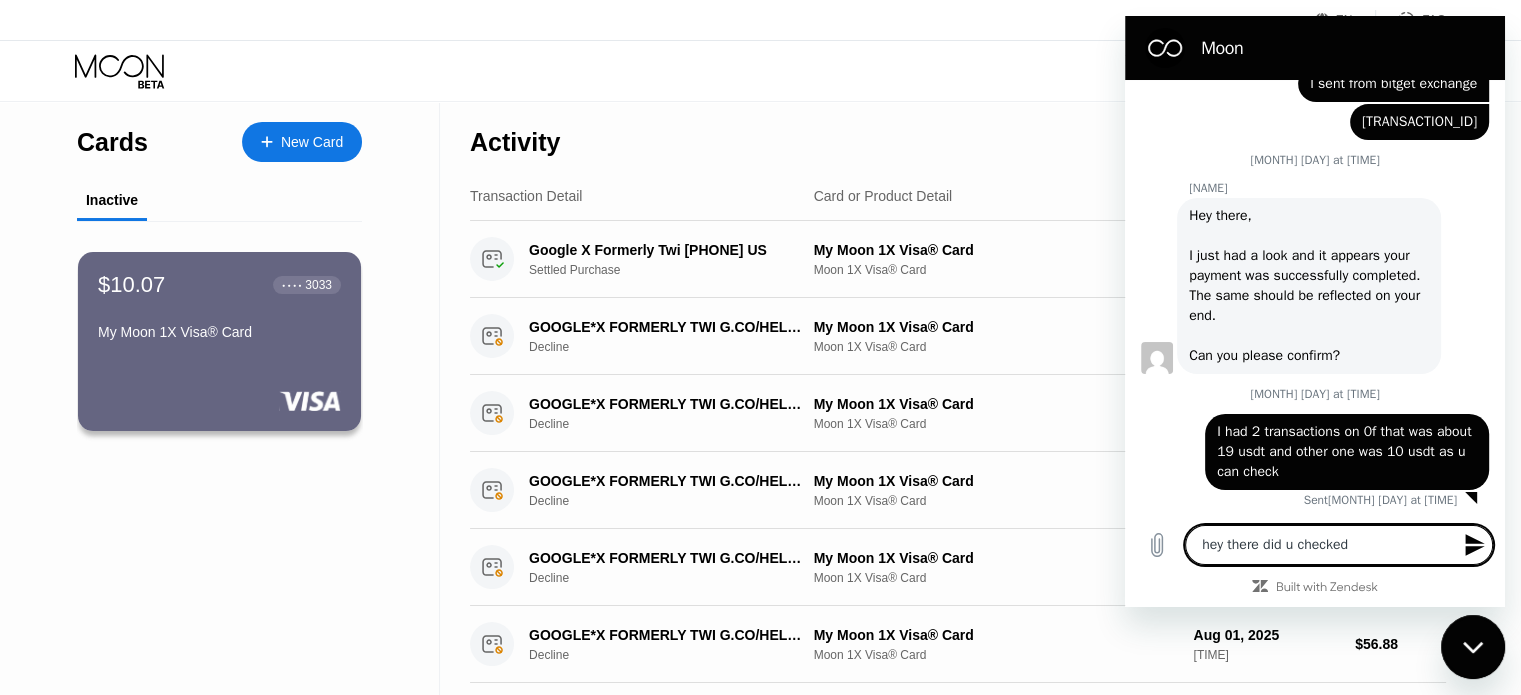 type on "hey there did u checked" 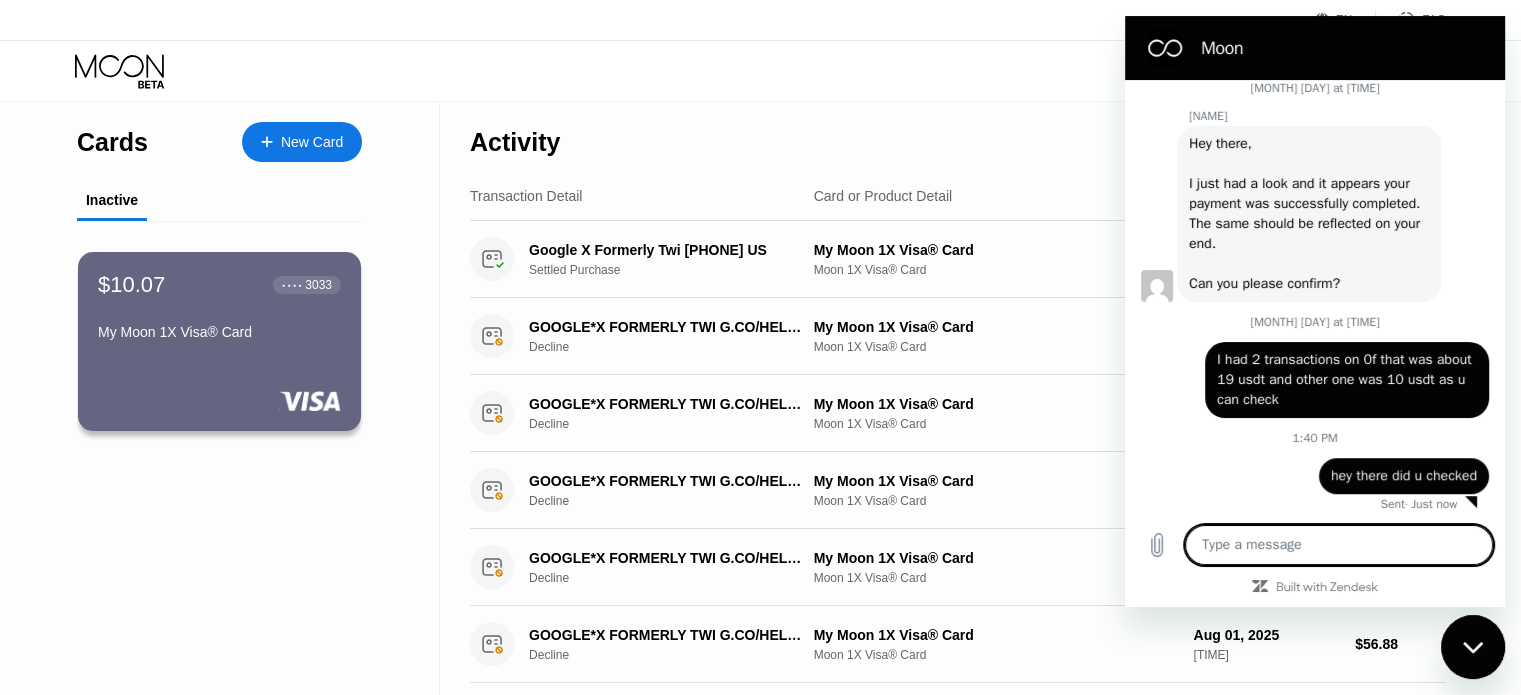 scroll, scrollTop: 1067, scrollLeft: 0, axis: vertical 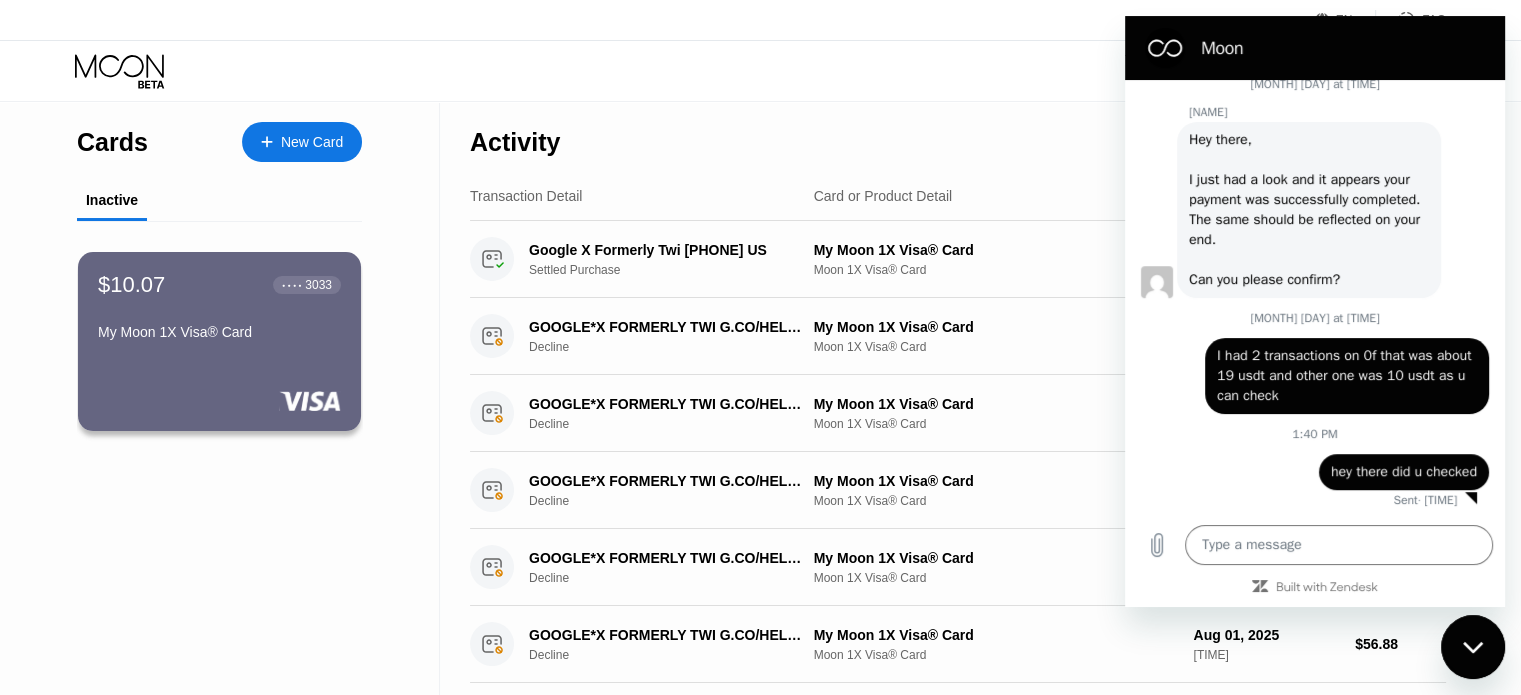 click on "Cards New Card Inactive $10.07 ● ● ● ● [LAST_FOUR] My Moon 1X Visa® Card" at bounding box center [220, 623] 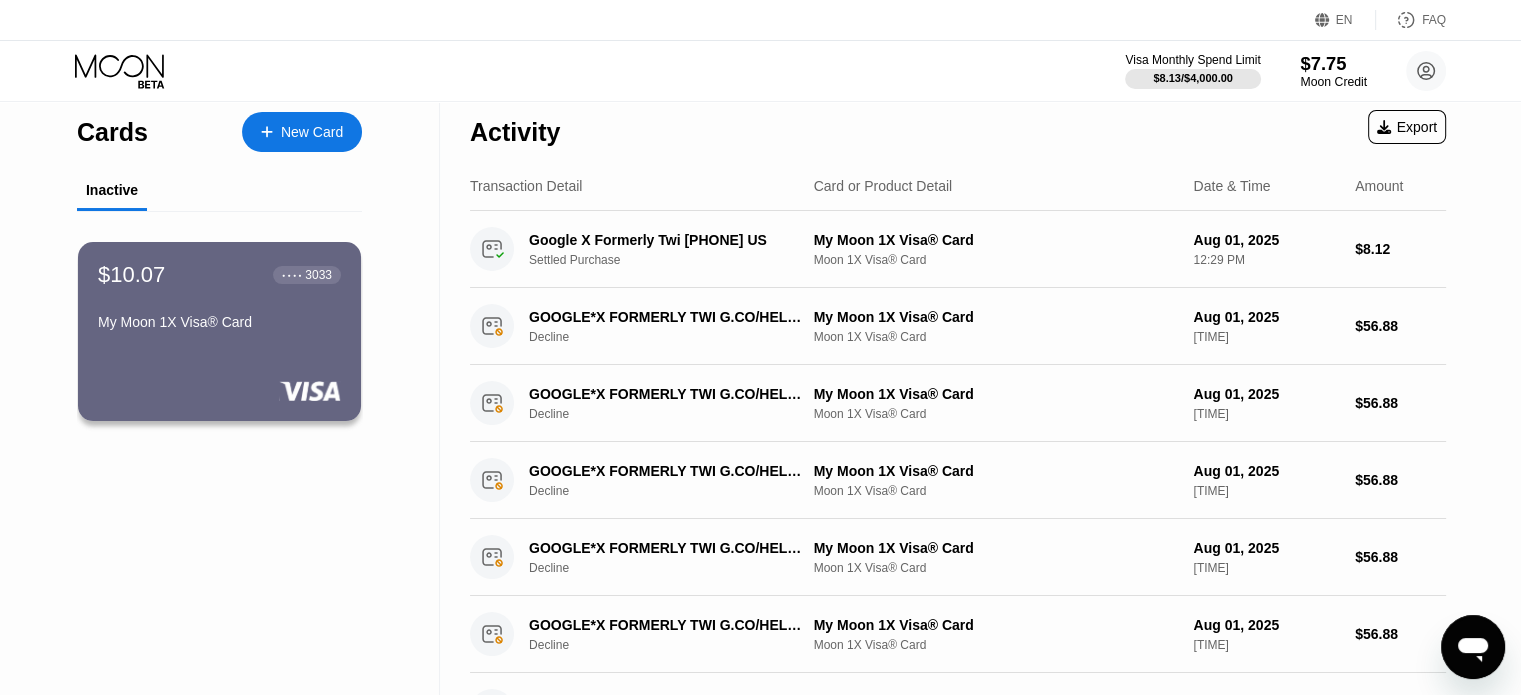 scroll, scrollTop: 0, scrollLeft: 0, axis: both 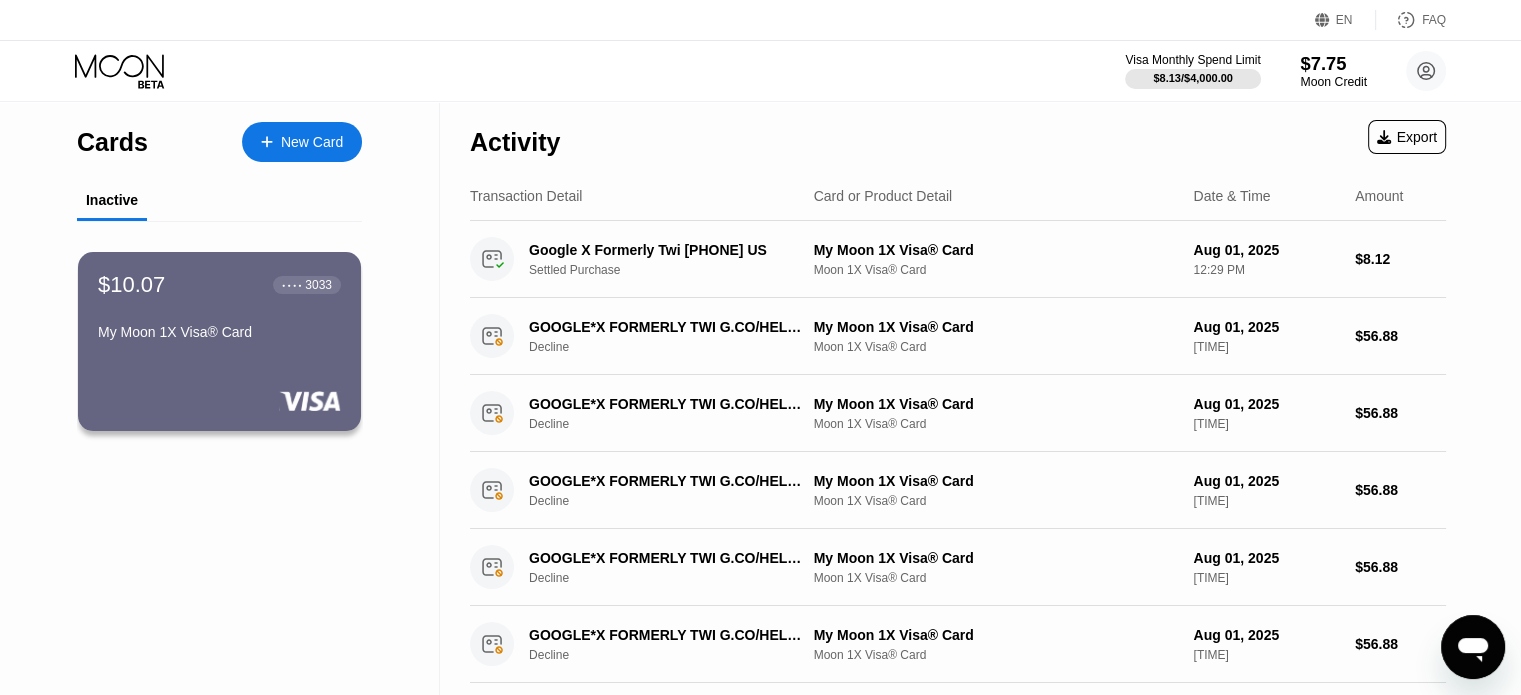 click on "$7.75" at bounding box center [1333, 63] 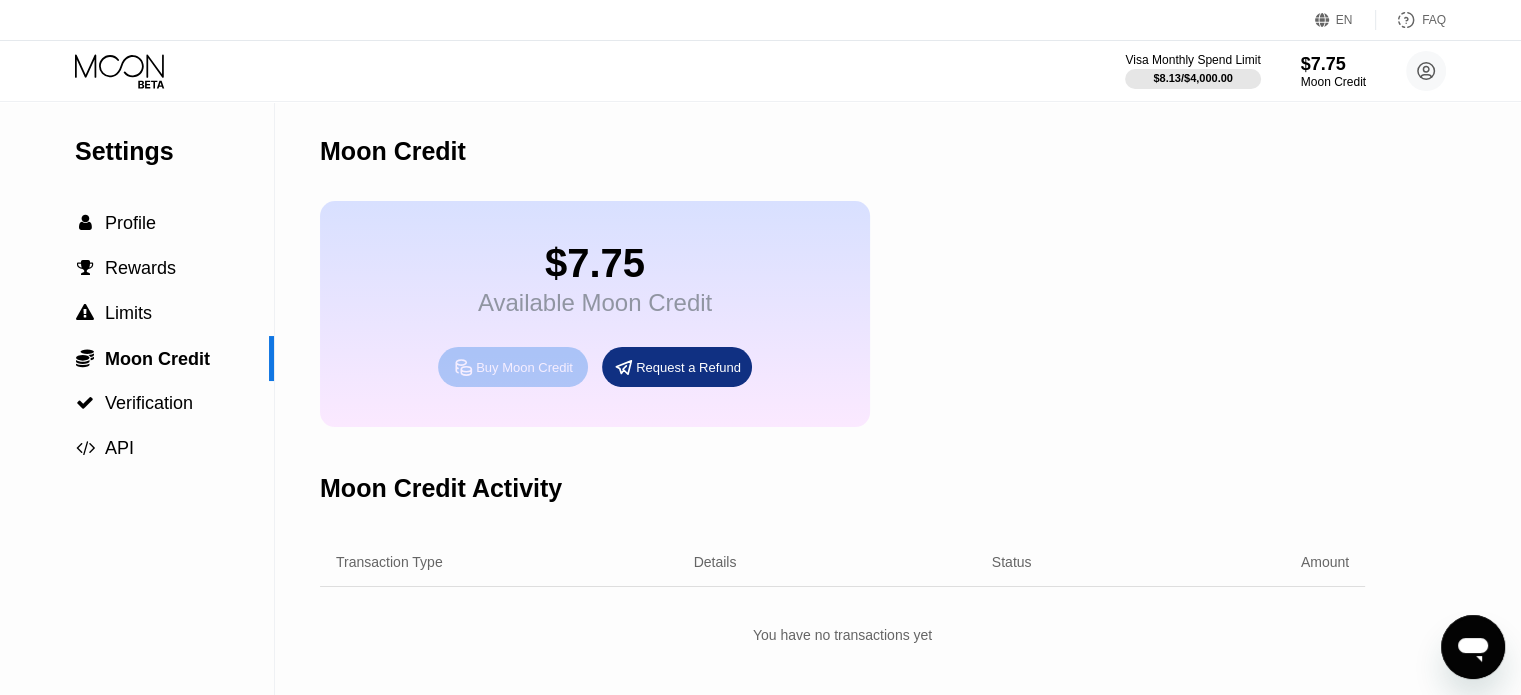 click on "Buy Moon Credit" at bounding box center (524, 367) 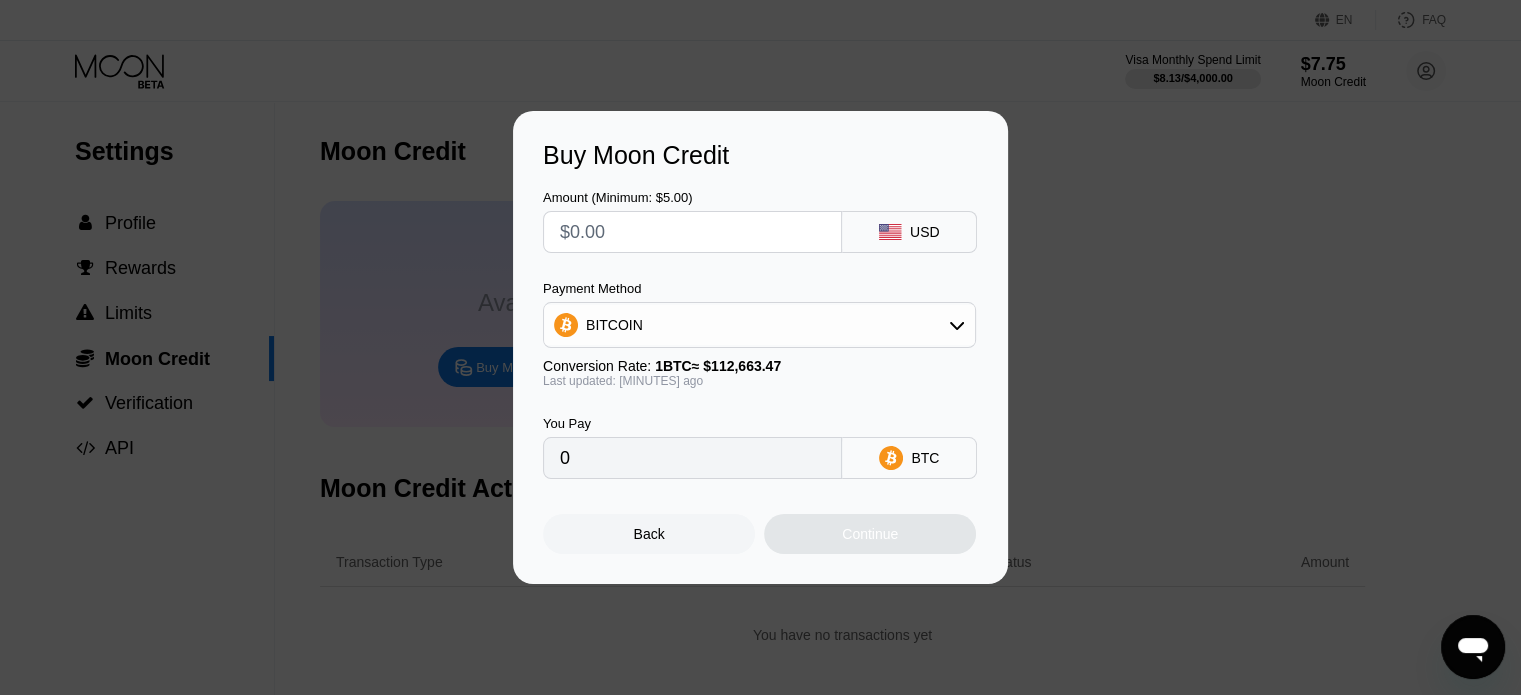 click on "Buy Moon Credit Amount (Minimum: $5.00) USD Payment Method BITCOIN Conversion Rate: 1 BTC ≈ $112,663.47 Last updated: [MINUTES] ago You Pay 0 BTC Back Continue" at bounding box center (760, 347) 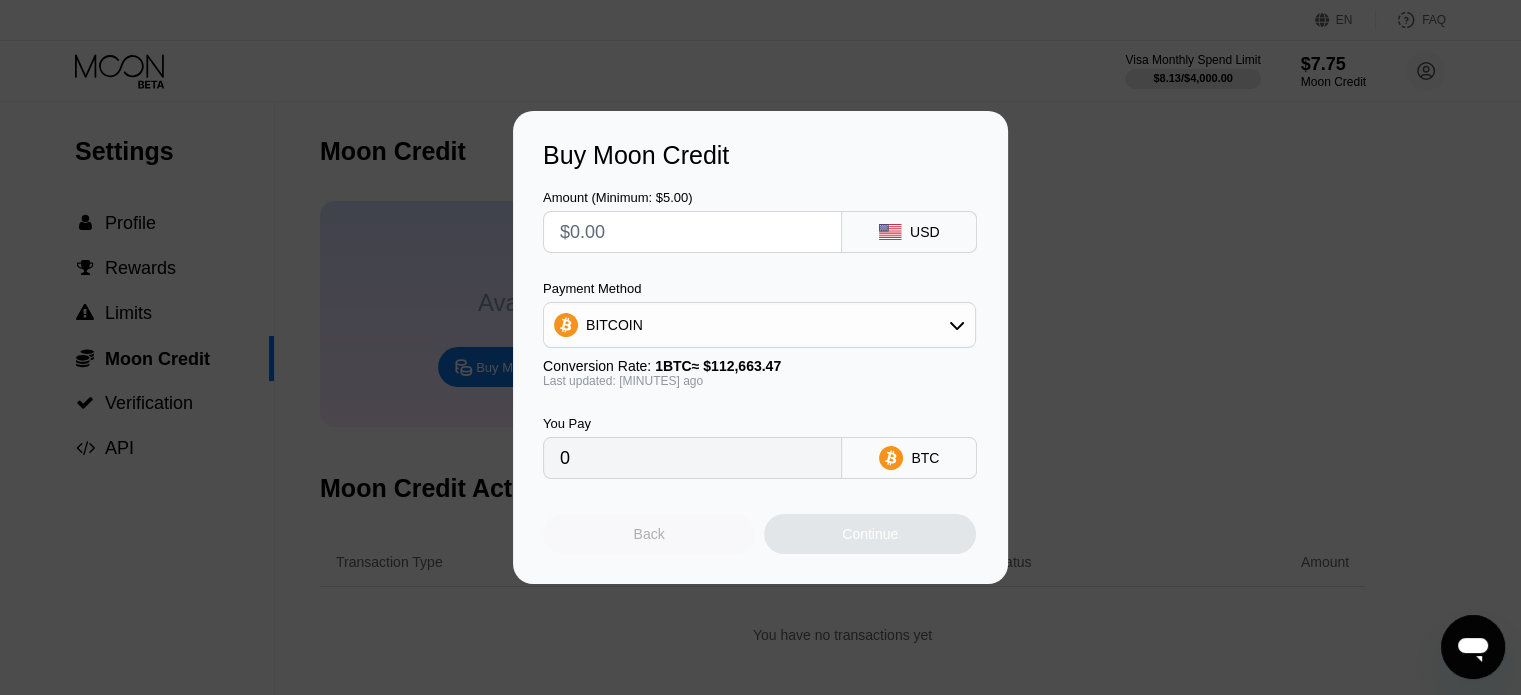 click on "Back" at bounding box center (649, 534) 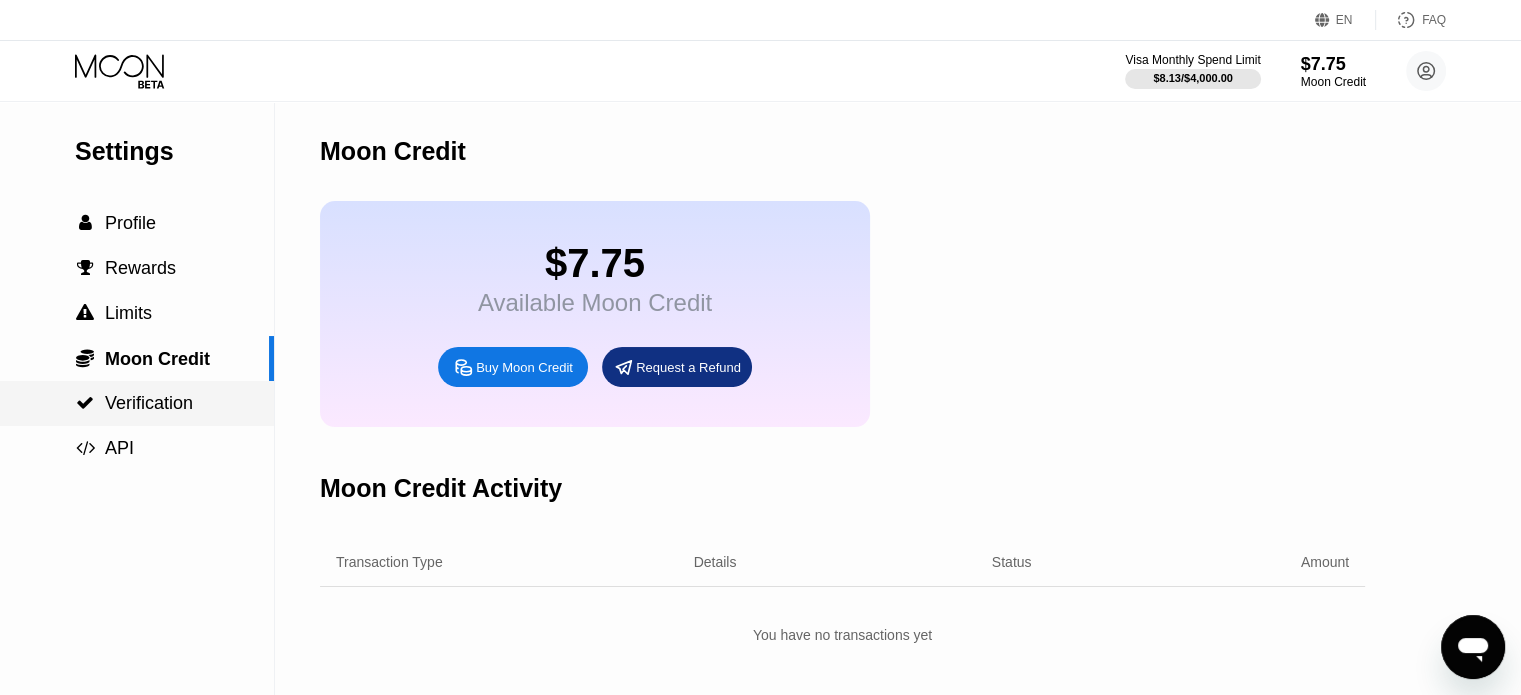 click on "Verification" at bounding box center [149, 403] 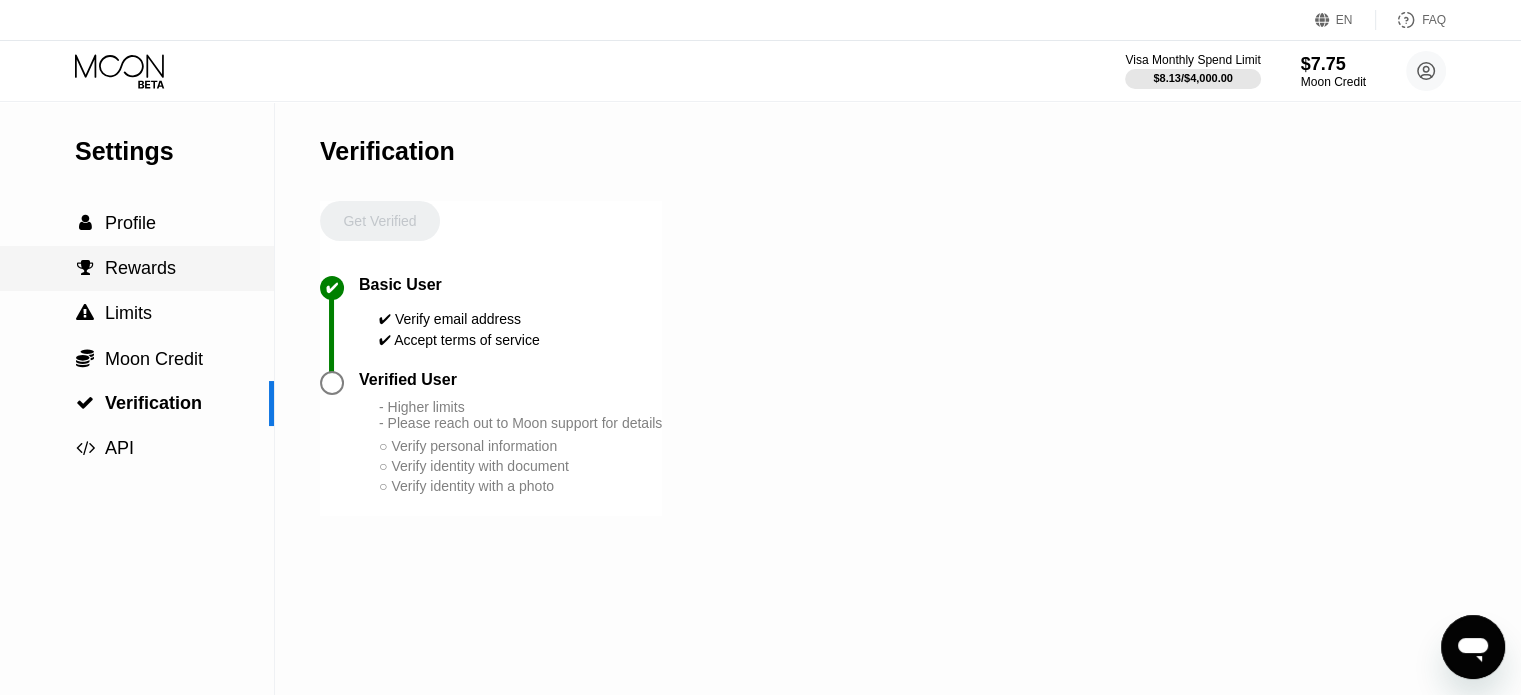 click on " Rewards" at bounding box center [137, 268] 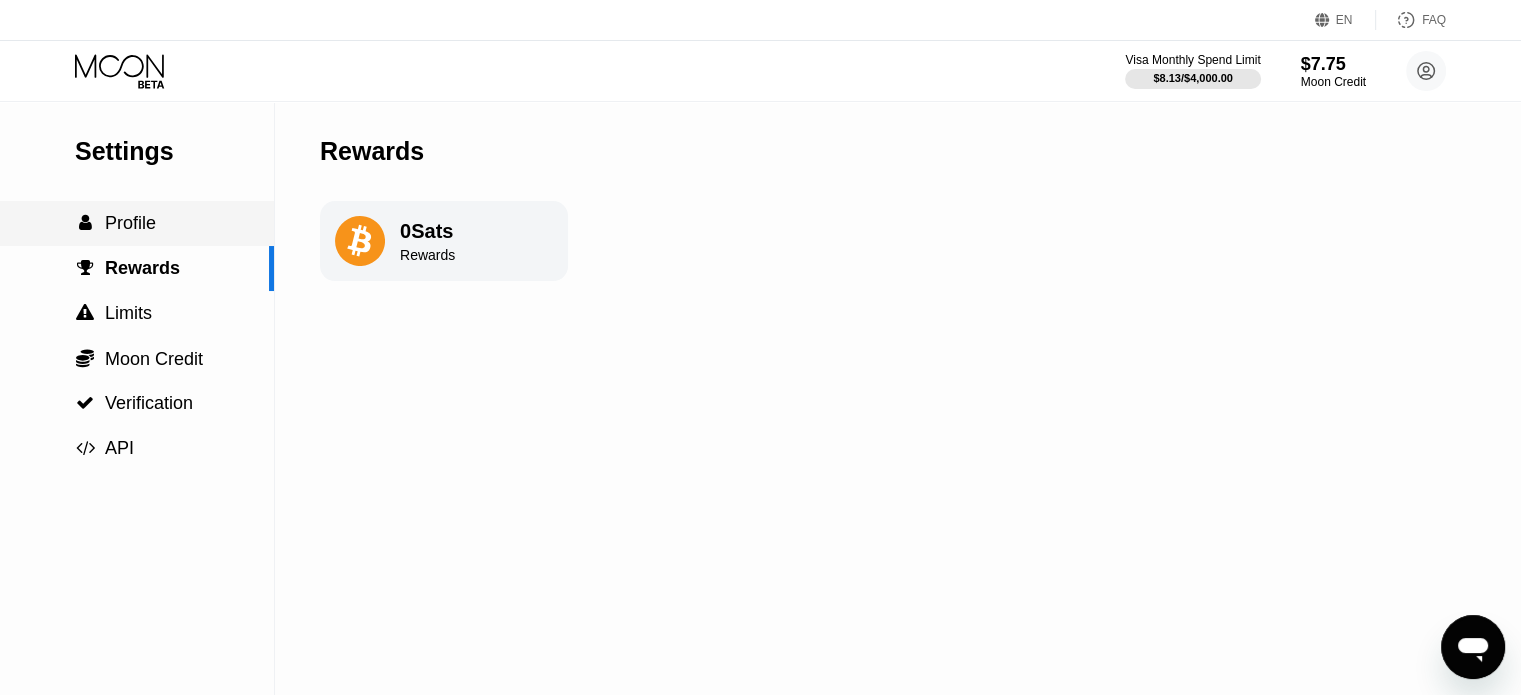 click on " Profile" at bounding box center [137, 223] 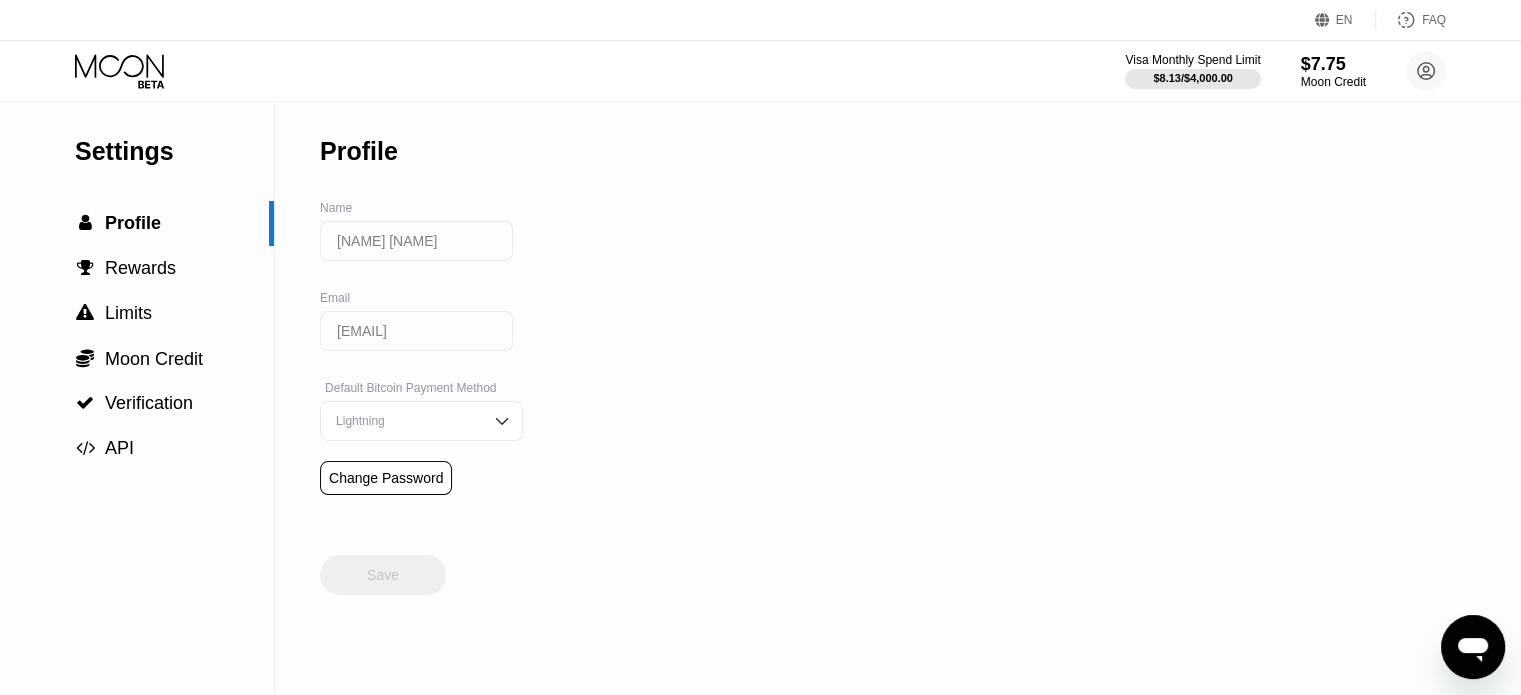 click on "Lightning" at bounding box center (421, 421) 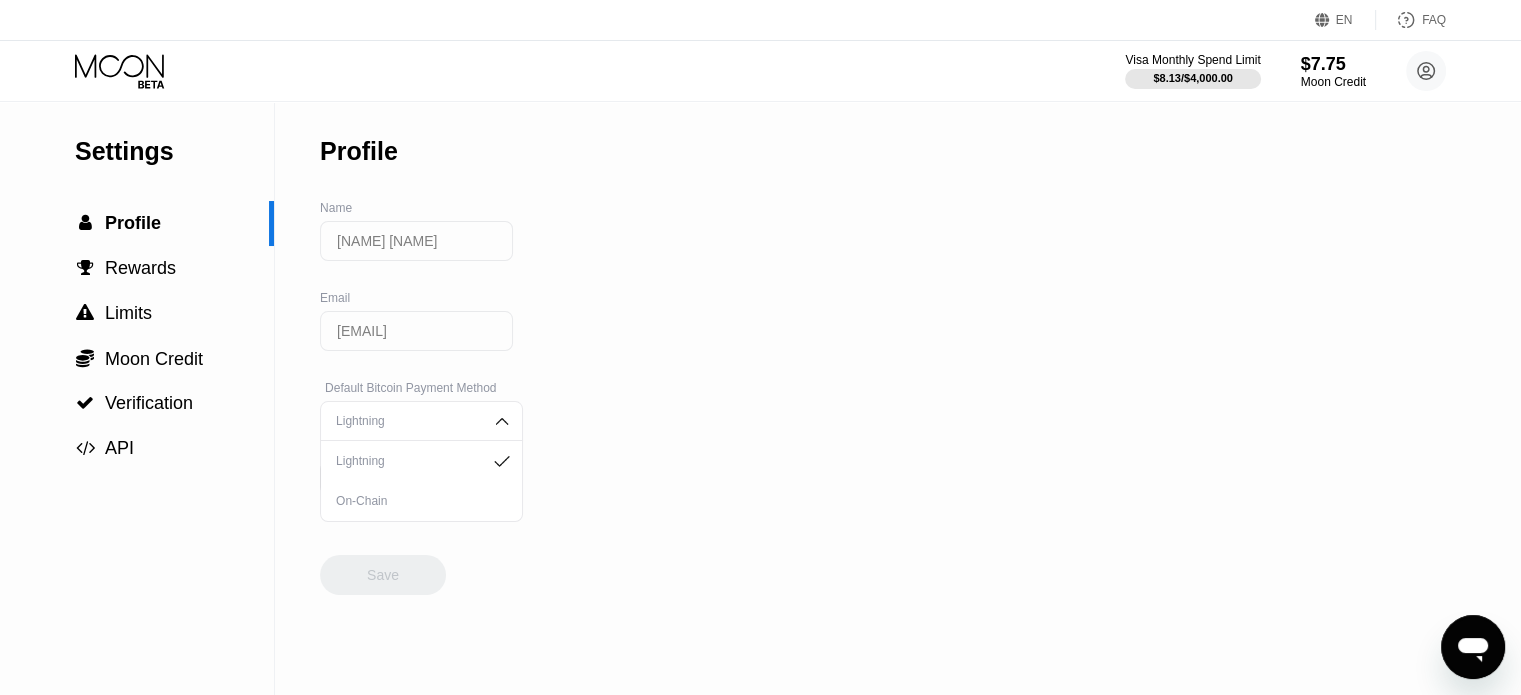 click on "Settings  Profile  Rewards  Limits  Moon Credit  Verification  API Profile Name [NAME] [NAME] Email [EMAIL] Default Bitcoin Payment Method Lightning Lightning On-Chain Change Password Save" at bounding box center [760, 398] 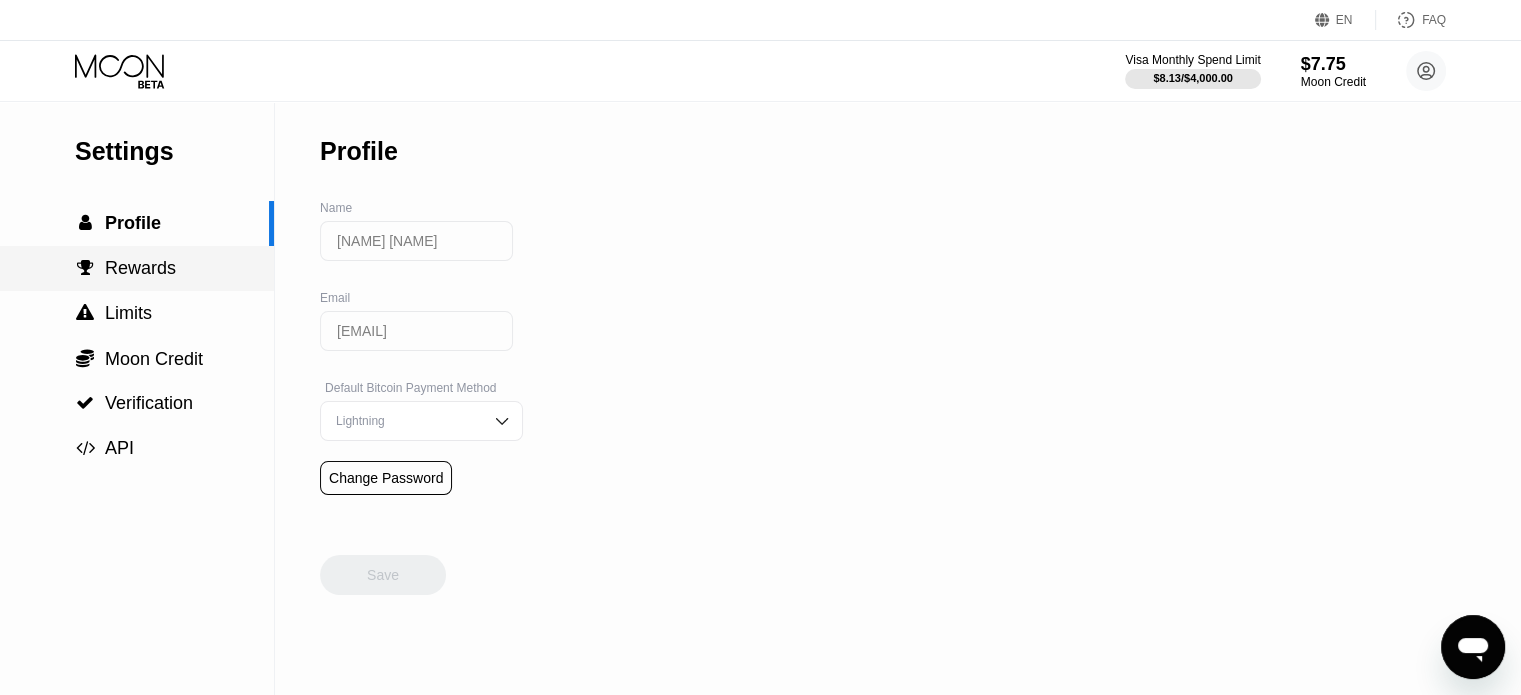 click on " Rewards" at bounding box center (137, 268) 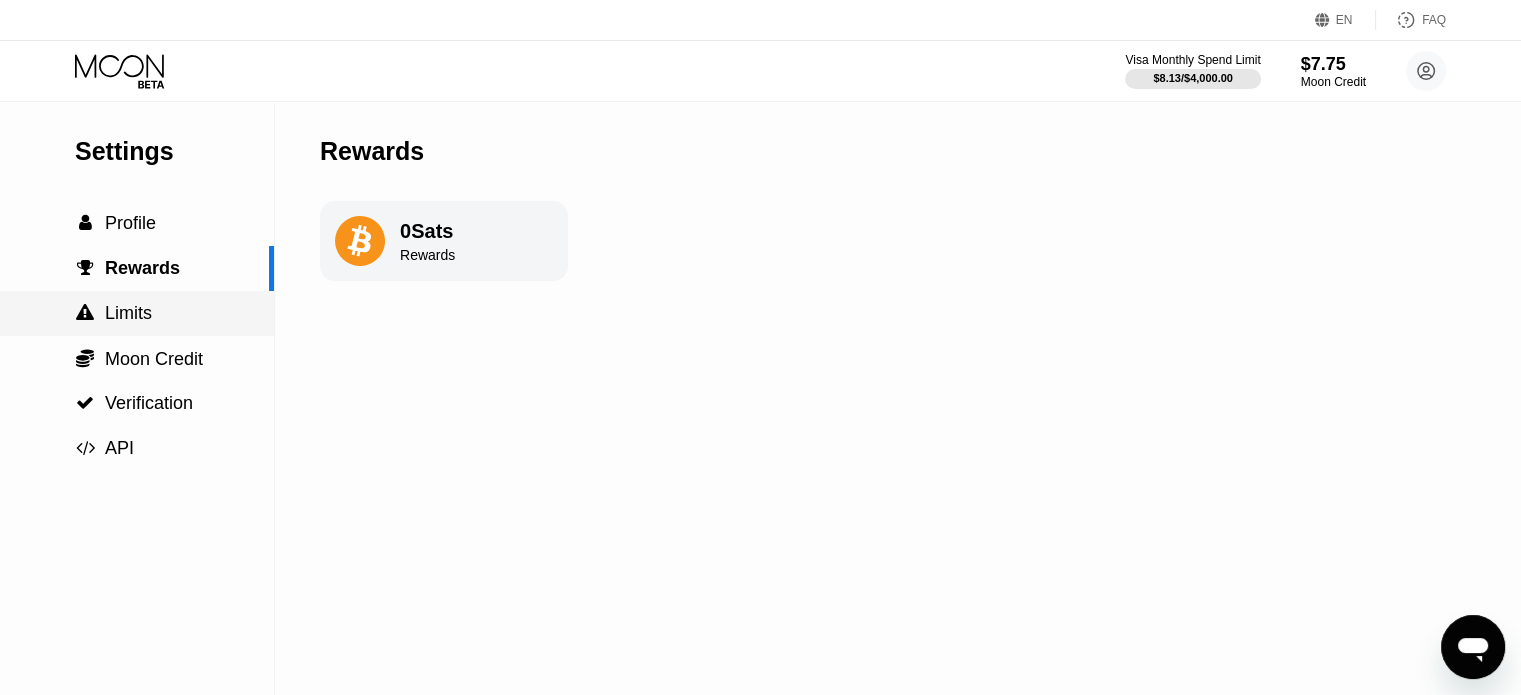 click on " Limits" at bounding box center [137, 313] 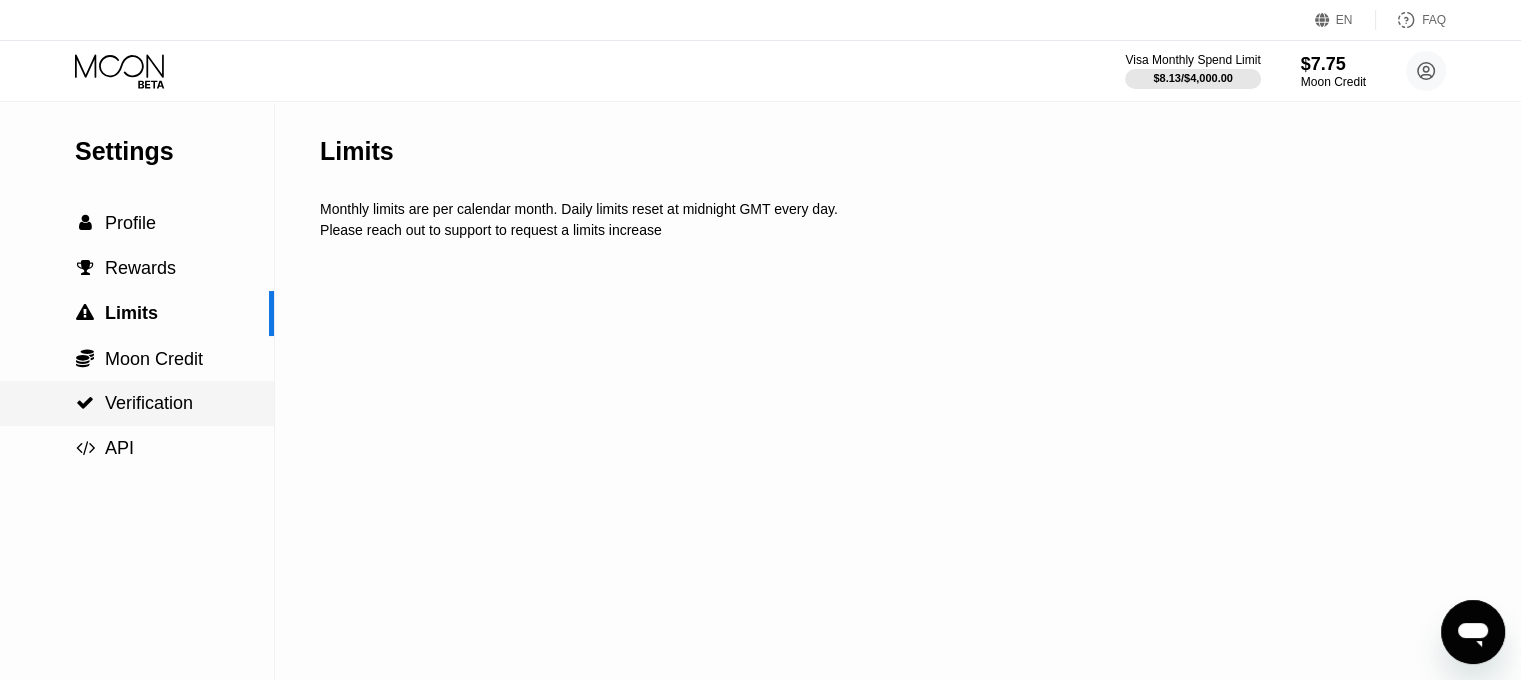 click on " Verification" at bounding box center (137, 403) 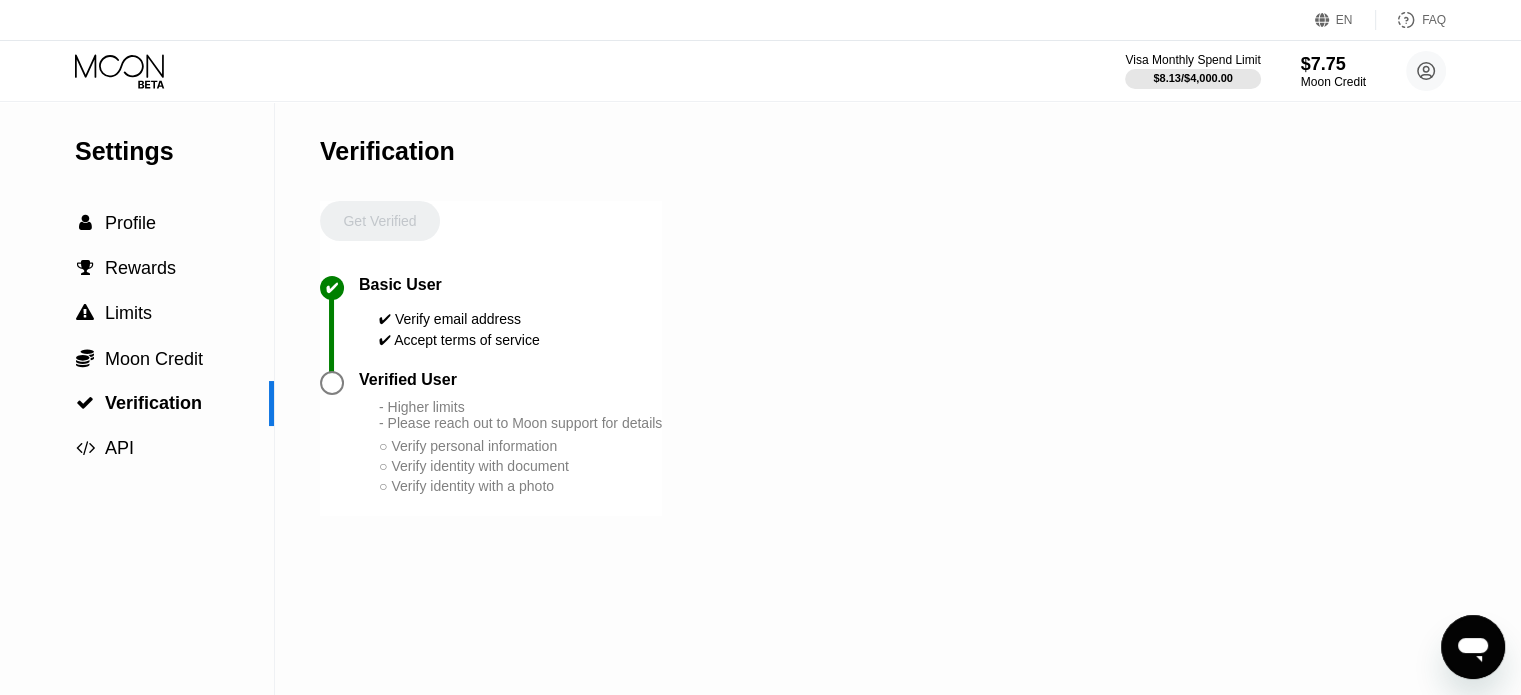 type on "x" 